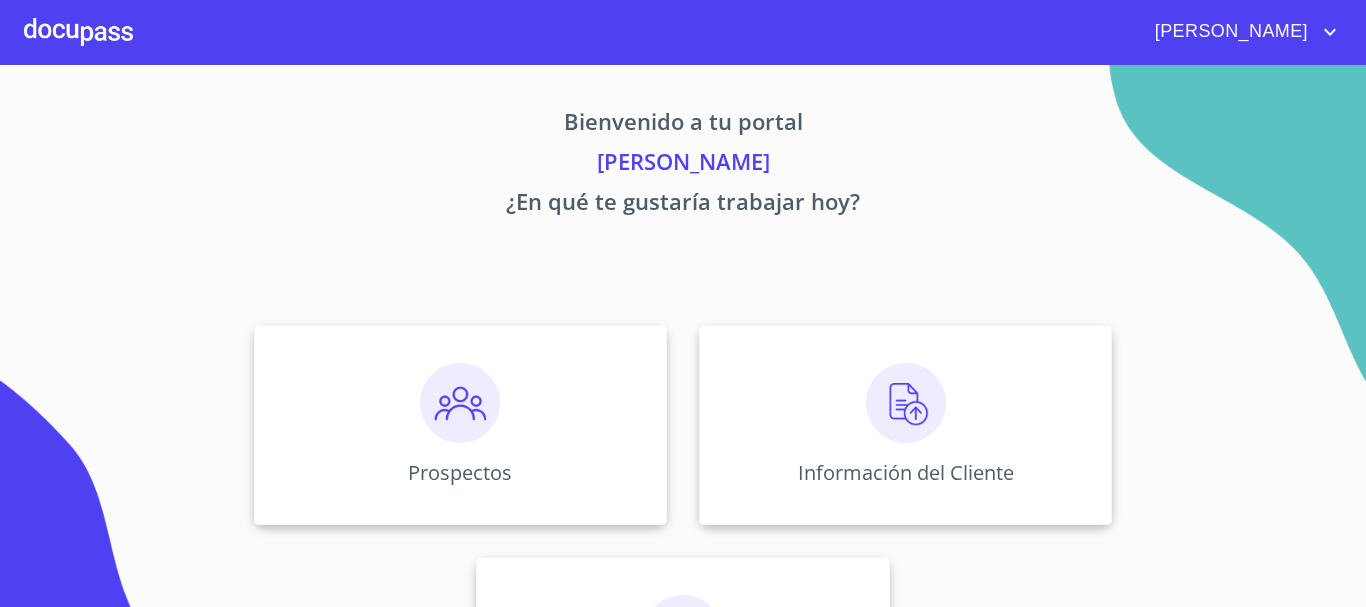 scroll, scrollTop: 0, scrollLeft: 0, axis: both 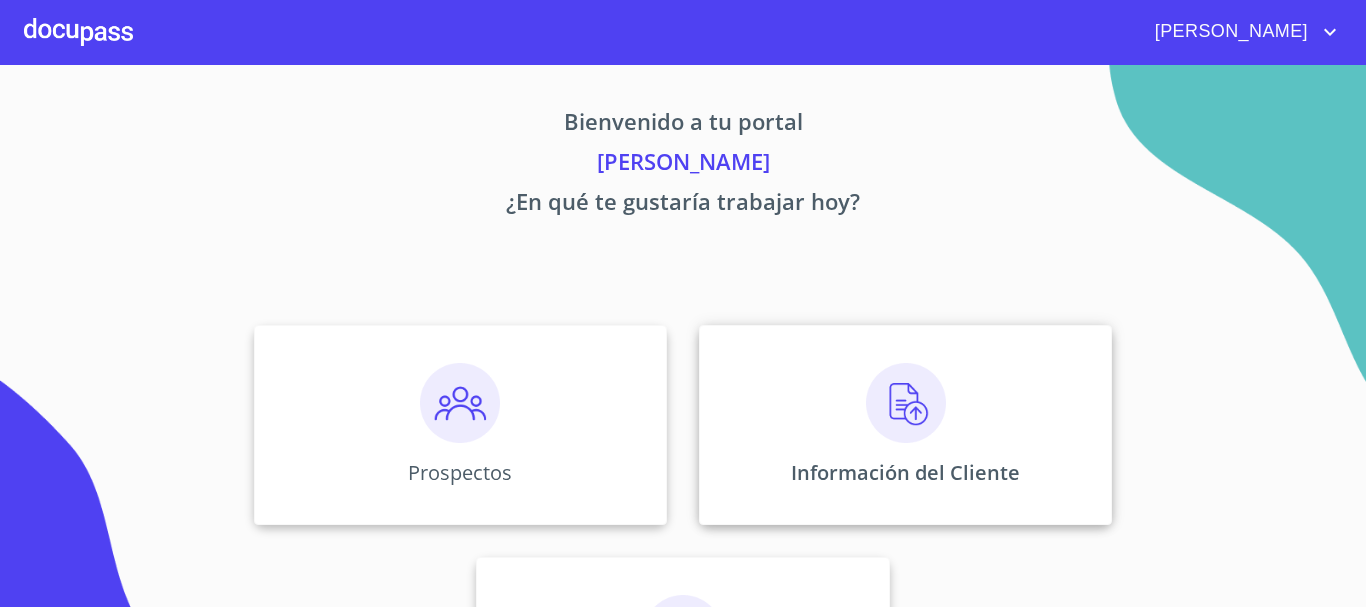 click at bounding box center [906, 403] 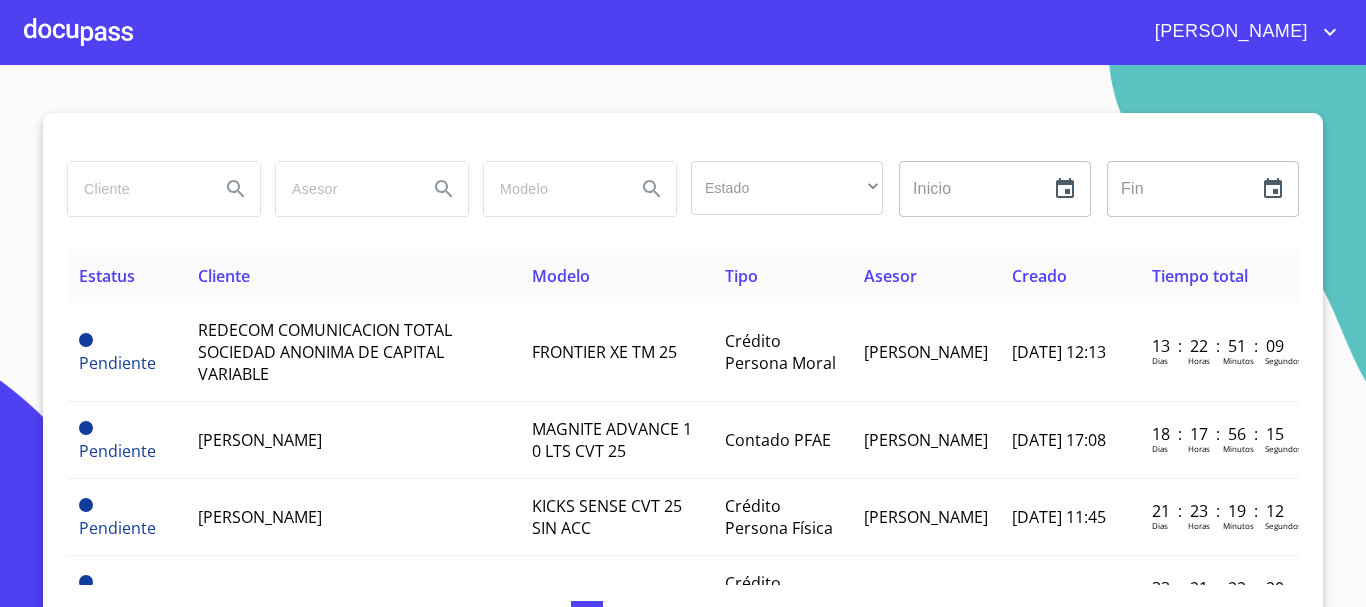 click at bounding box center (136, 189) 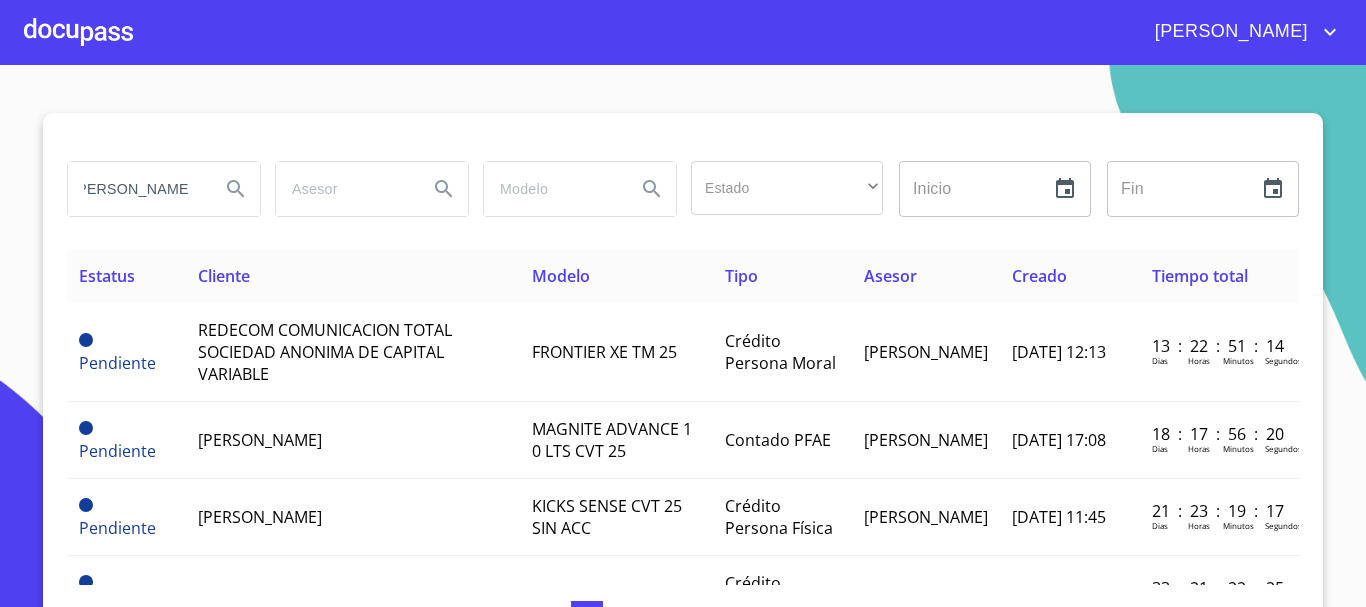 scroll, scrollTop: 0, scrollLeft: 22, axis: horizontal 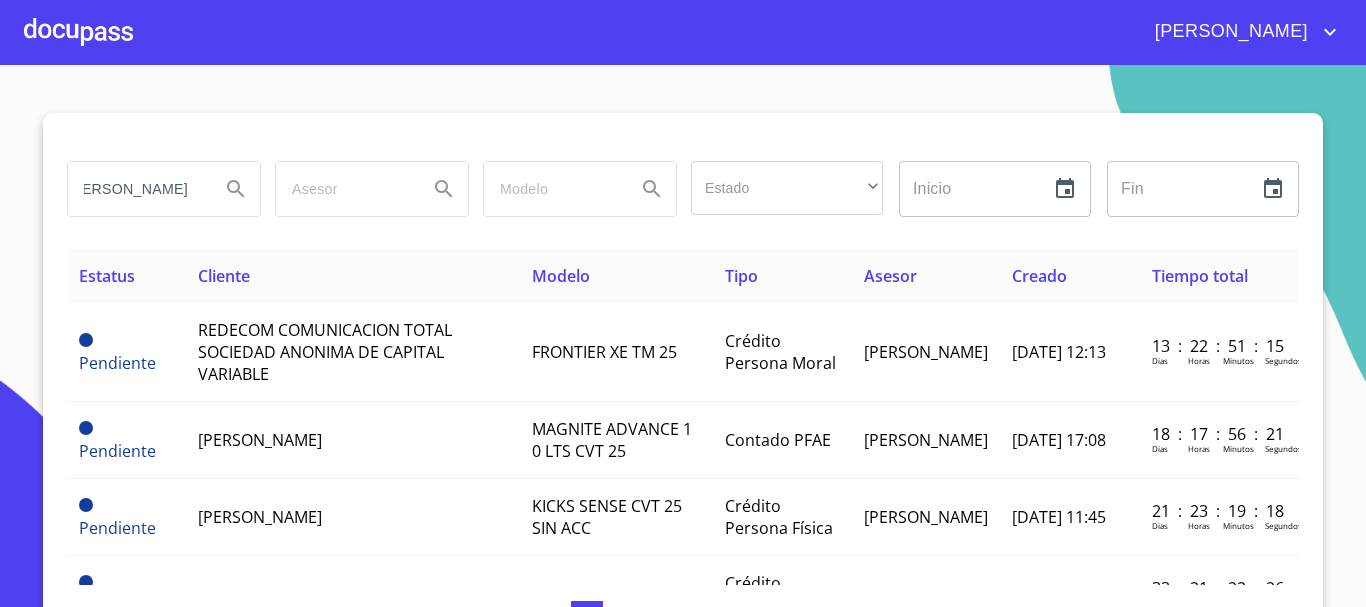 type on "[PERSON_NAME]" 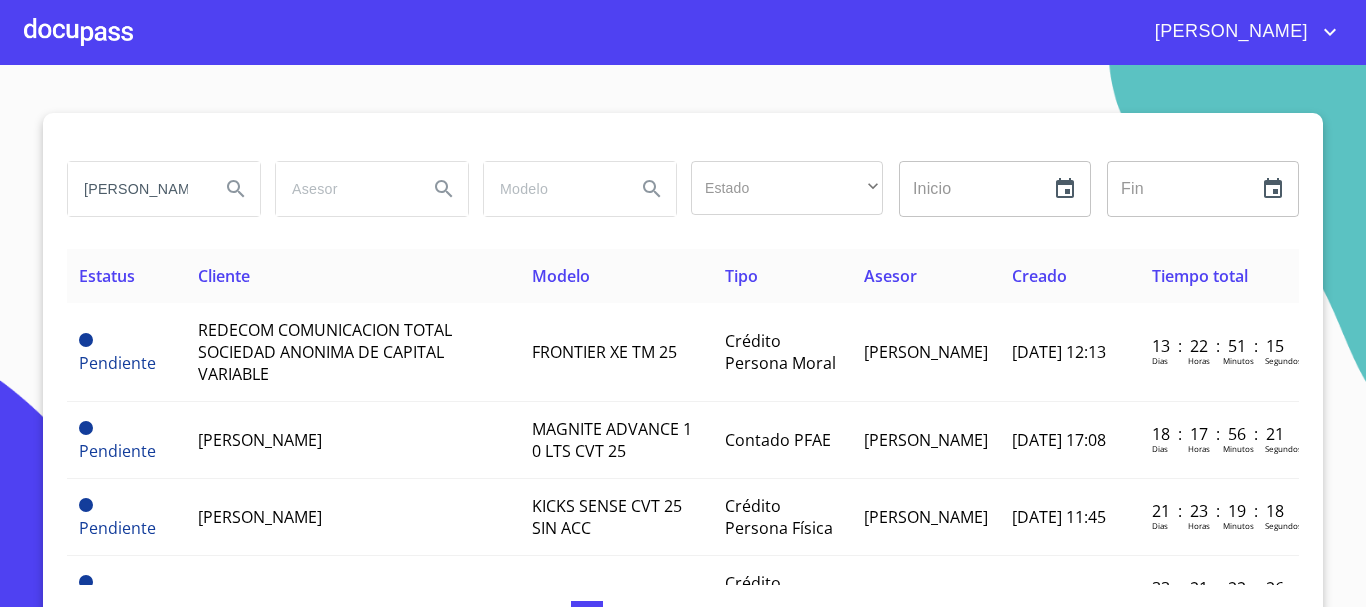 click 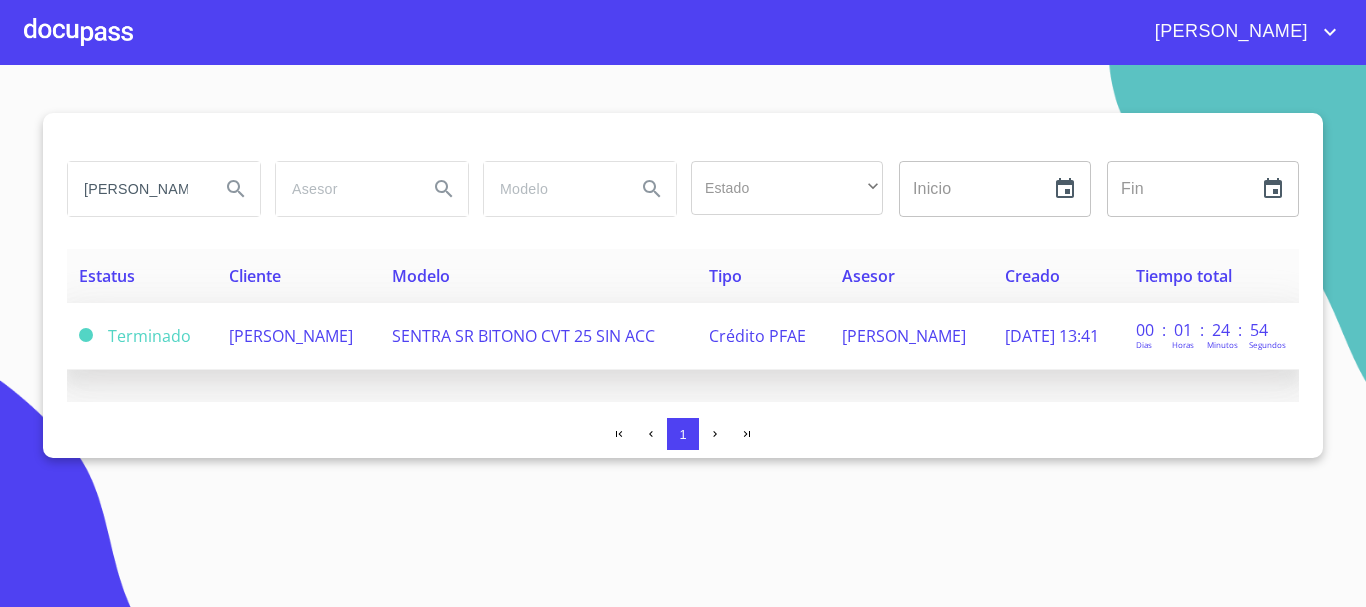 click on "[PERSON_NAME]" at bounding box center [291, 336] 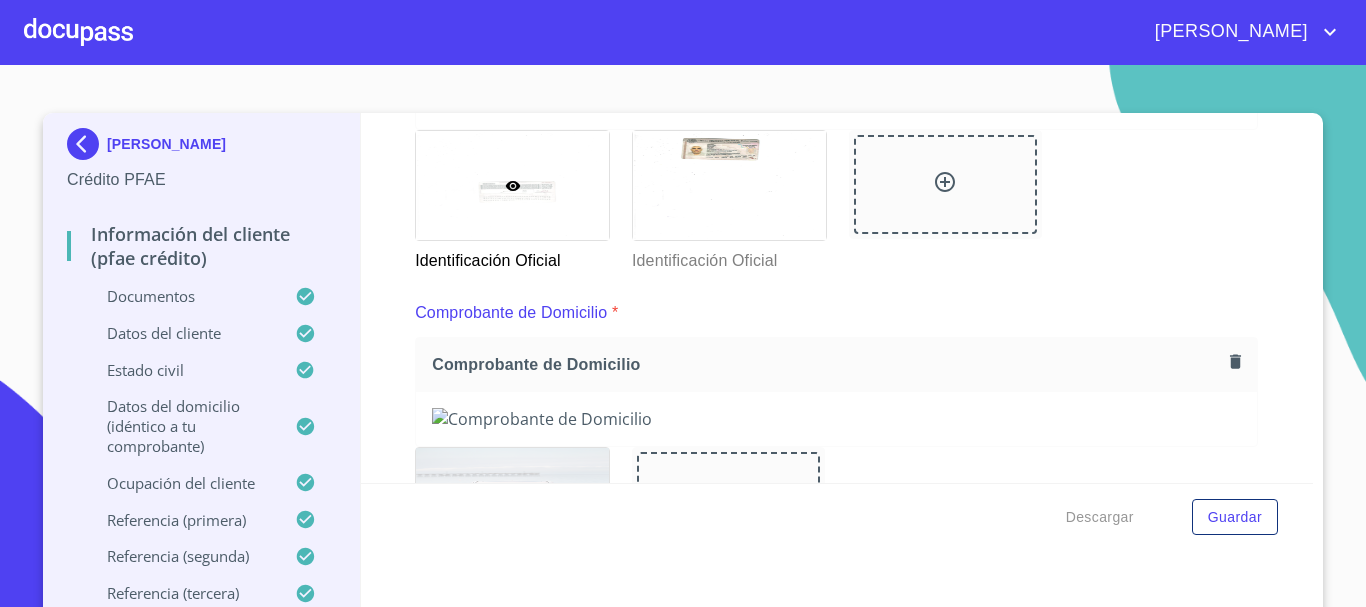 scroll, scrollTop: 1000, scrollLeft: 0, axis: vertical 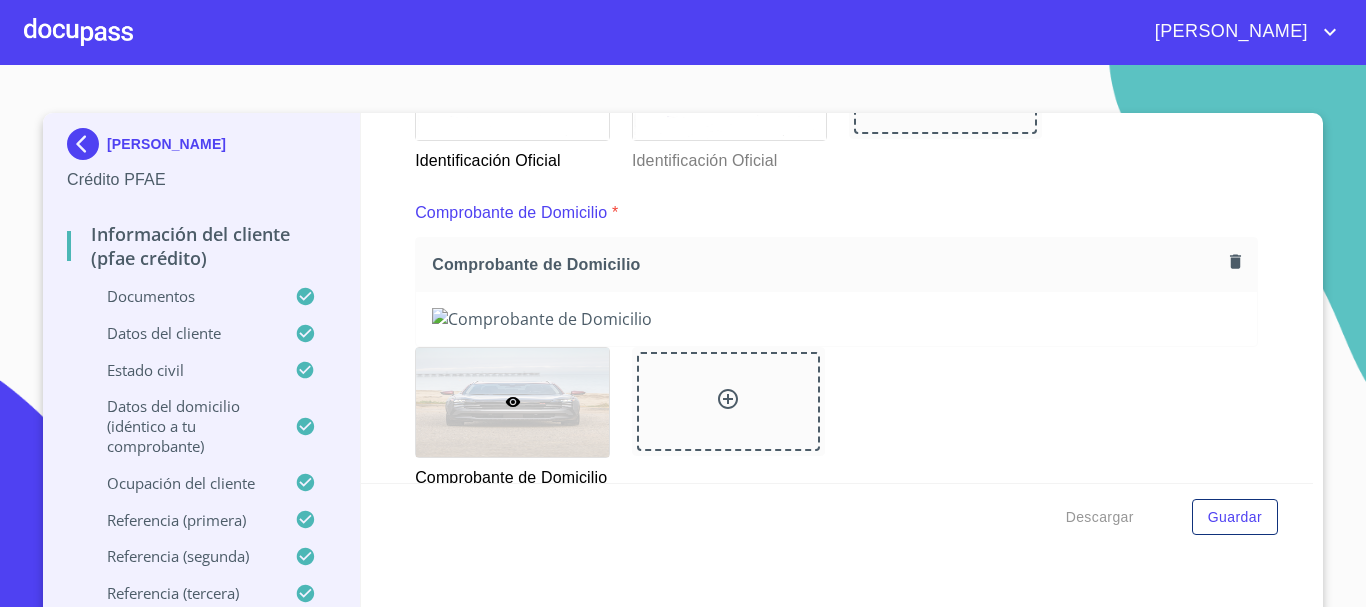 click 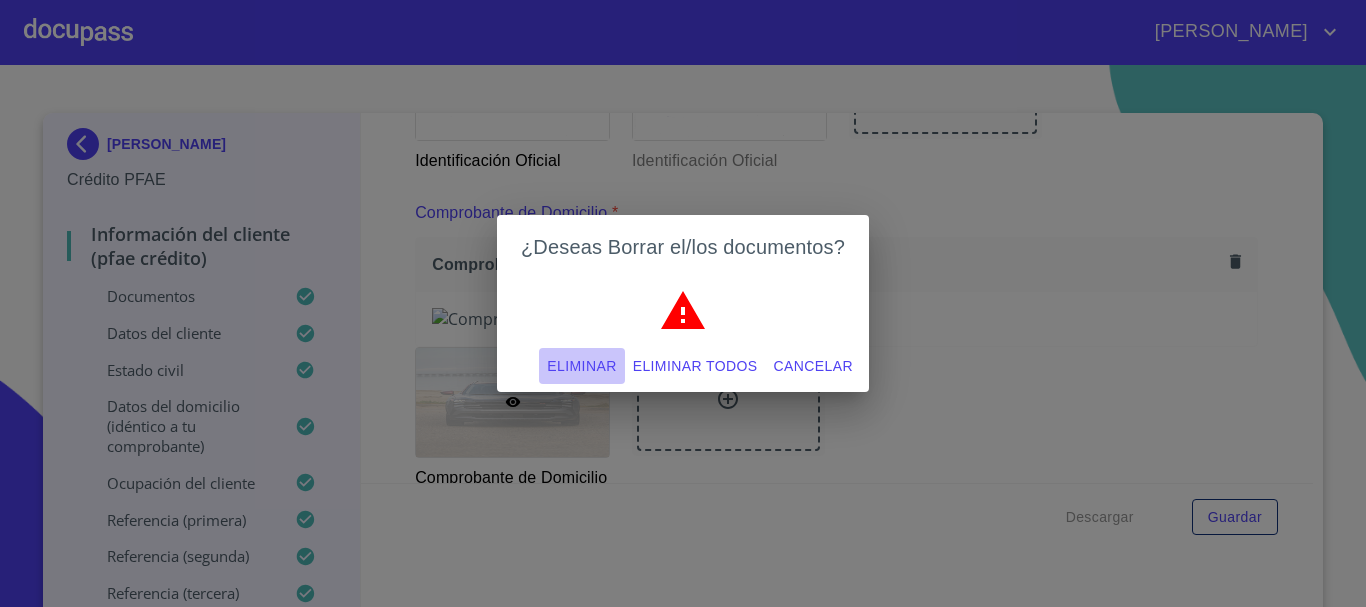 click on "Eliminar" at bounding box center [581, 366] 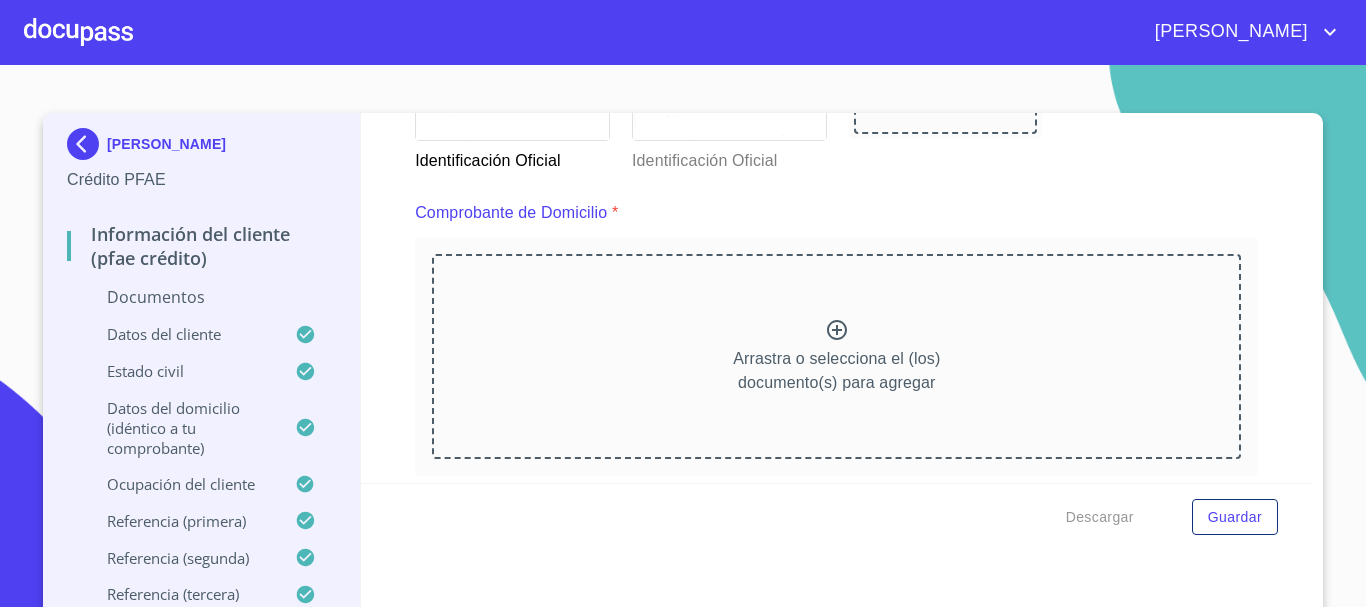 click 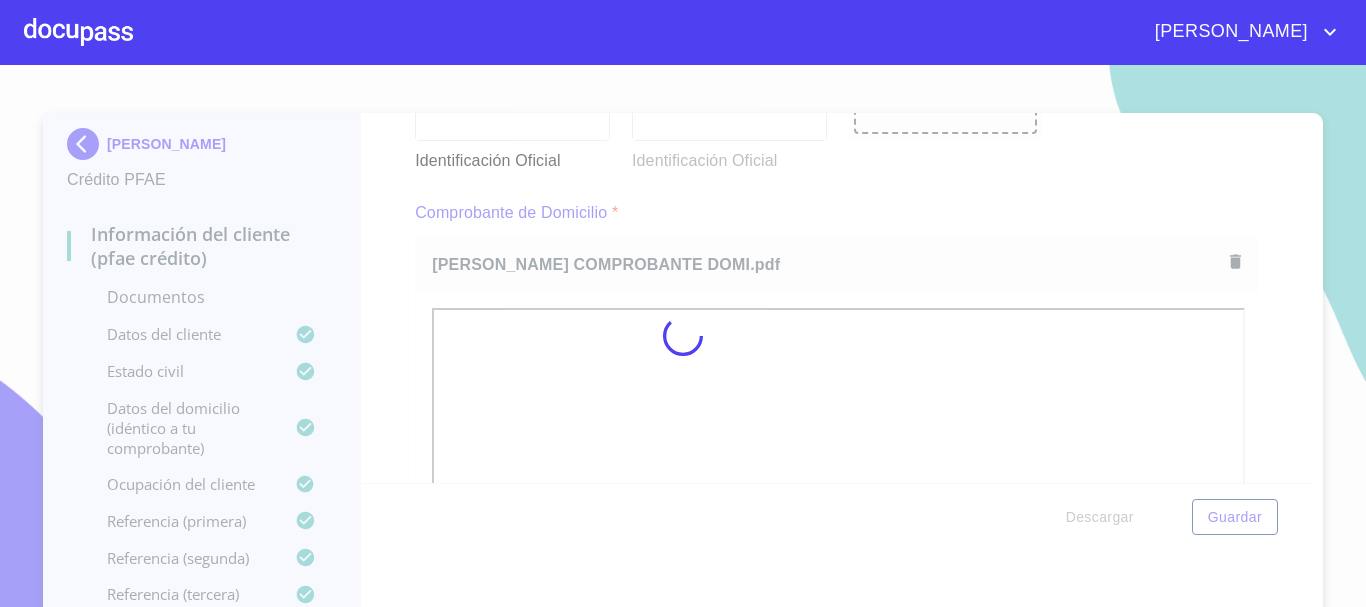 scroll, scrollTop: 1072, scrollLeft: 0, axis: vertical 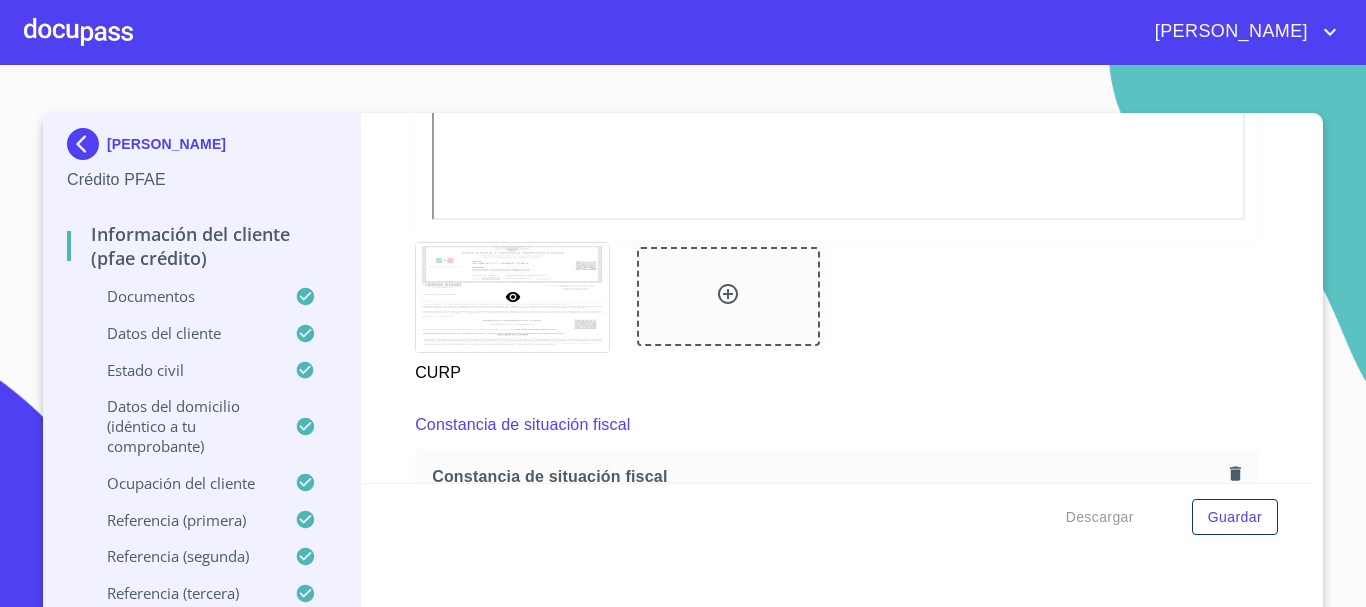 click on "[PERSON_NAME] Crédito PFAE Información del cliente (PFAE crédito) Documentos Datos del cliente Estado Civil Datos del domicilio (idéntico a tu comprobante) Ocupación del Cliente Referencia (primera) Referencia (segunda) Referencia (tercera) Datos del pedido Credinissan (PFAE crédito) Asignación de Ventas Información del cliente (PFAE crédito)   Documentos Documento de identificación.   * INE ​ Identificación Oficial * Identificación Oficial Identificación Oficial Identificación Oficial Comprobante de Domicilio * Comprobante de Domicilio Comprobante de [PERSON_NAME] de ingresos   * Independiente/Dueño de negocio/Persona Moral ​ Comprobante de Ingresos mes 1 * Comprobante de Ingresos mes 1 Comprobante de Ingresos mes 1 Comprobante de Ingresos mes 2 * Comprobante de Ingresos mes 2 Comprobante de Ingresos mes 2 Comprobante de Ingresos mes 3 * Comprobante de Ingresos mes 3 Comprobante de Ingresos mes 3 CURP * CURP CURP Constancia de situación fiscal Datos del cliente   * ​ *" at bounding box center (683, 371) 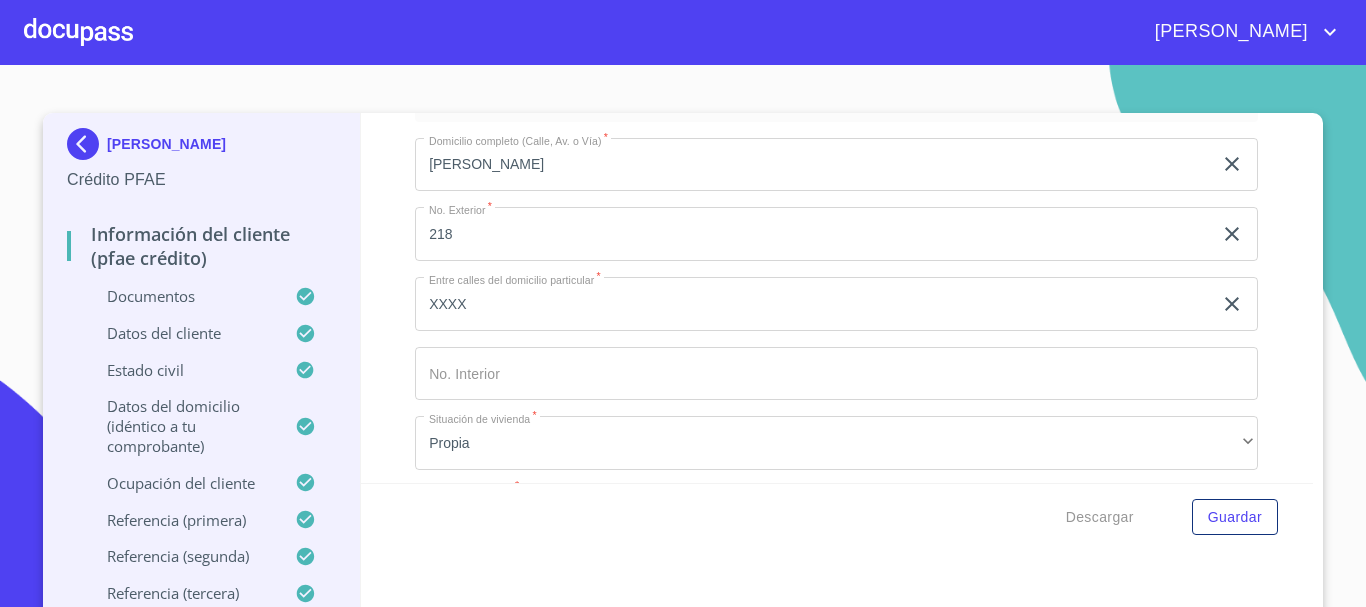 scroll, scrollTop: 5301, scrollLeft: 0, axis: vertical 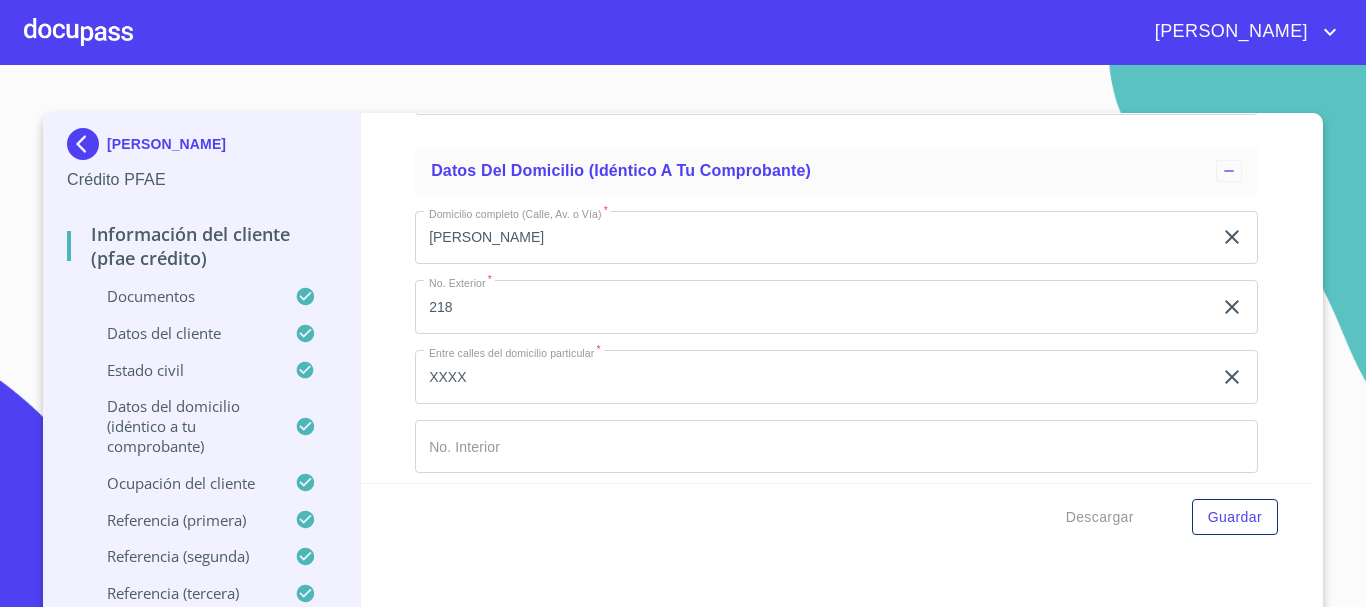 click 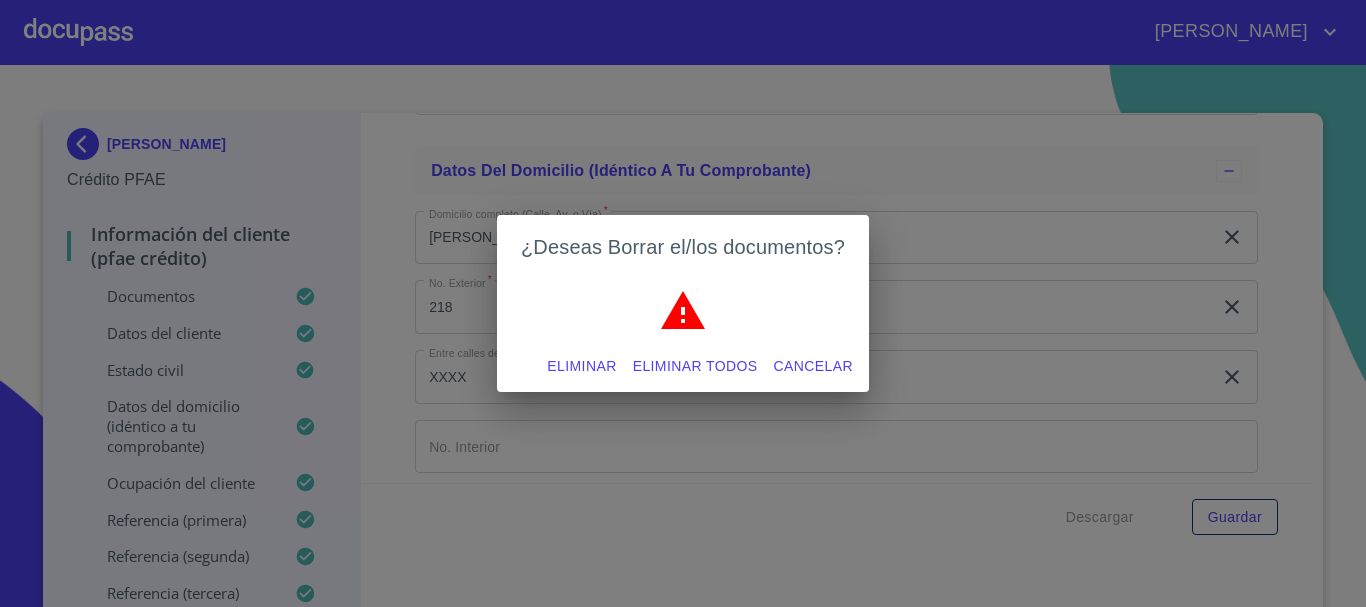 click on "Eliminar" at bounding box center [581, 366] 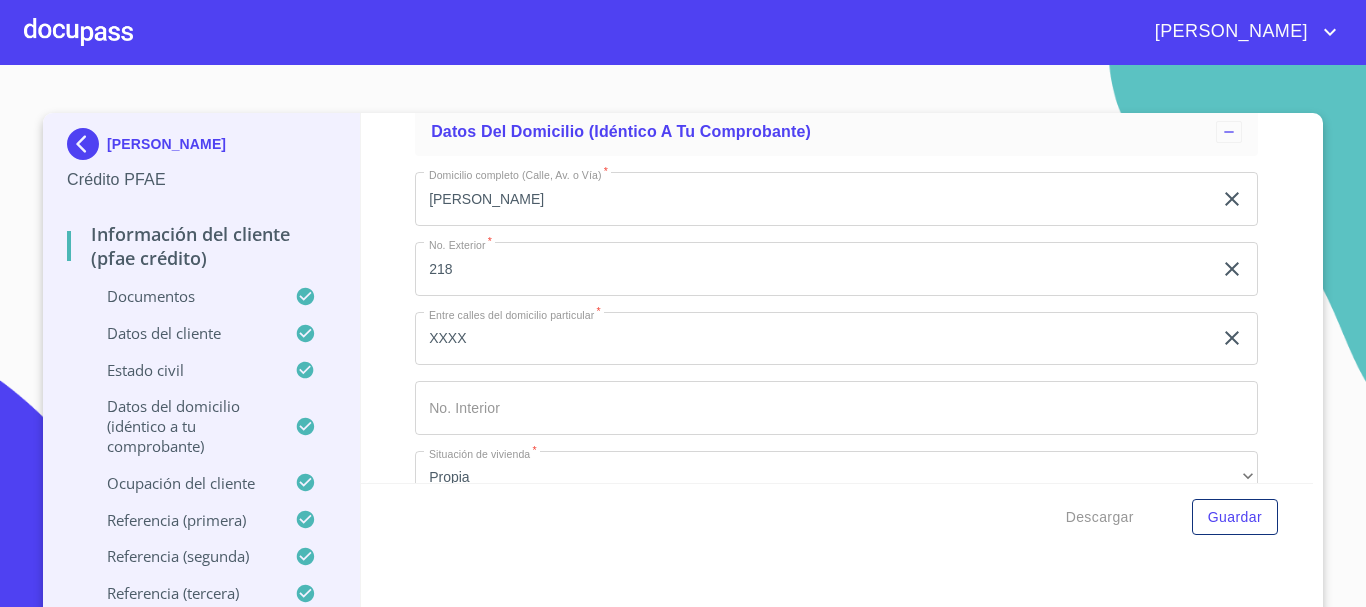 click 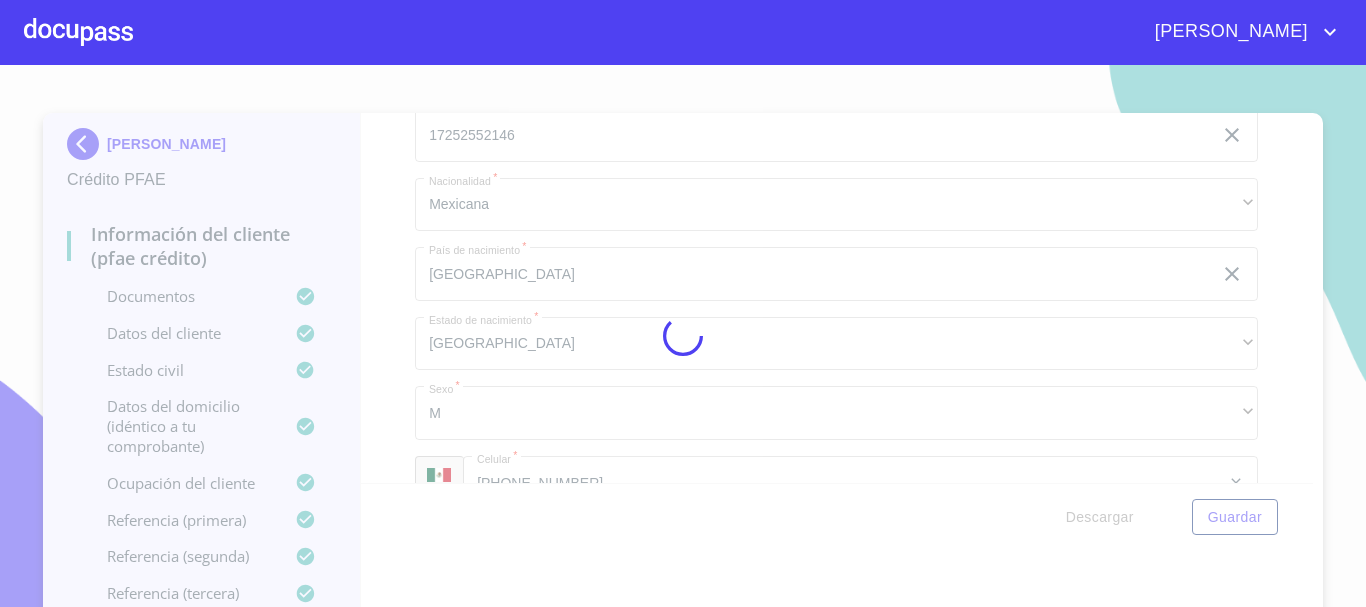 scroll, scrollTop: 5400, scrollLeft: 0, axis: vertical 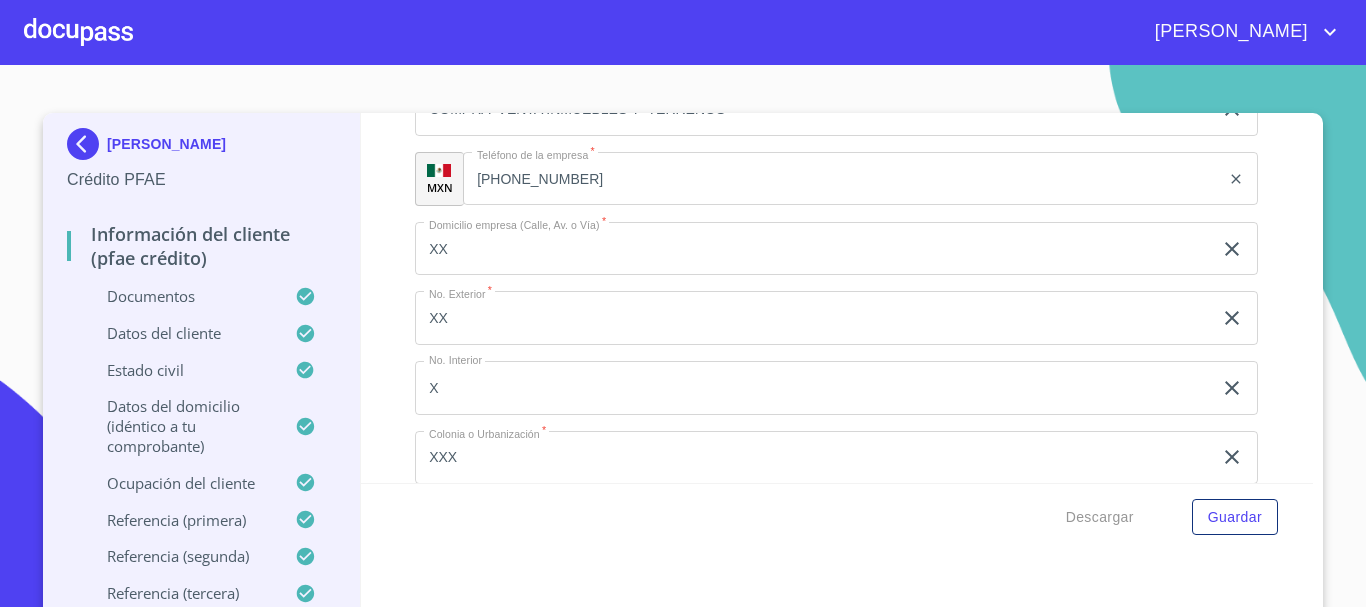 click on "XXXX" at bounding box center [813, -2498] 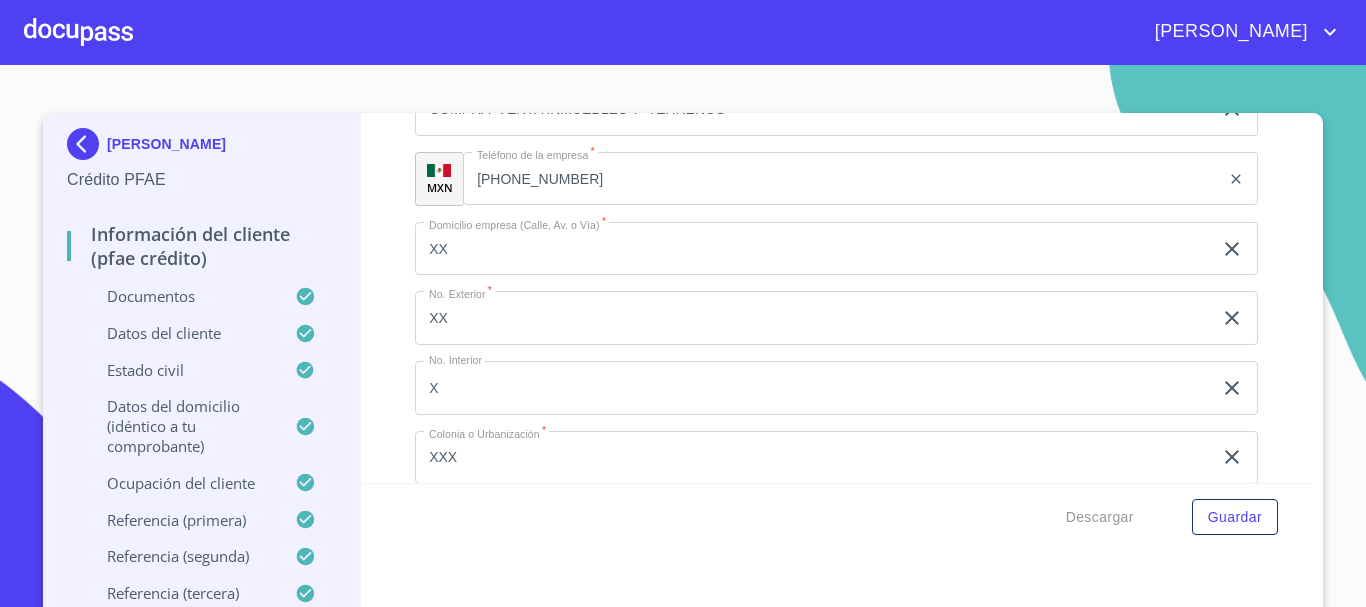 type on "X" 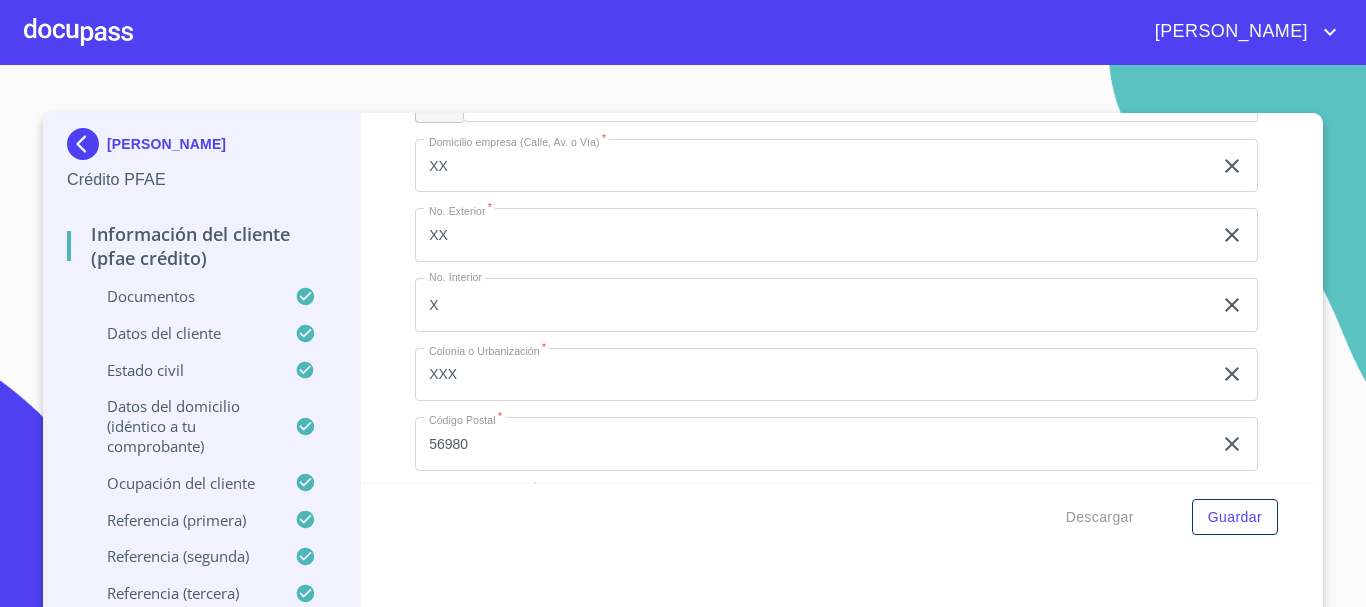 scroll, scrollTop: 7623, scrollLeft: 0, axis: vertical 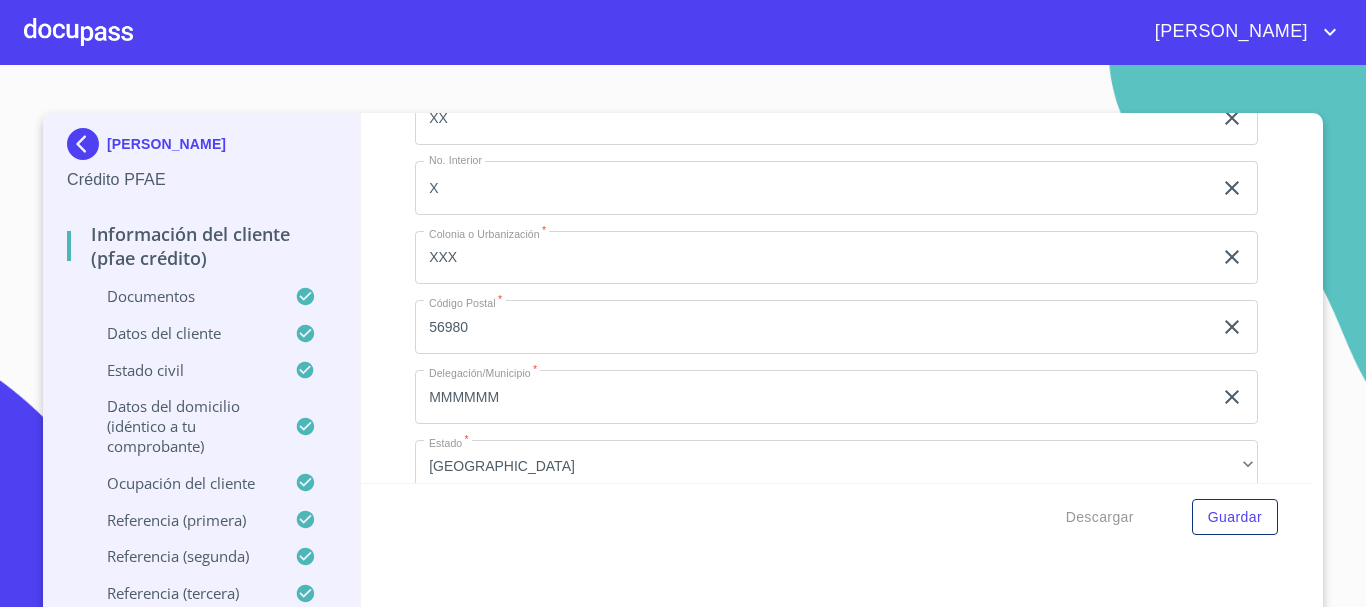 type on "AV MEXICO Y [PERSON_NAME]" 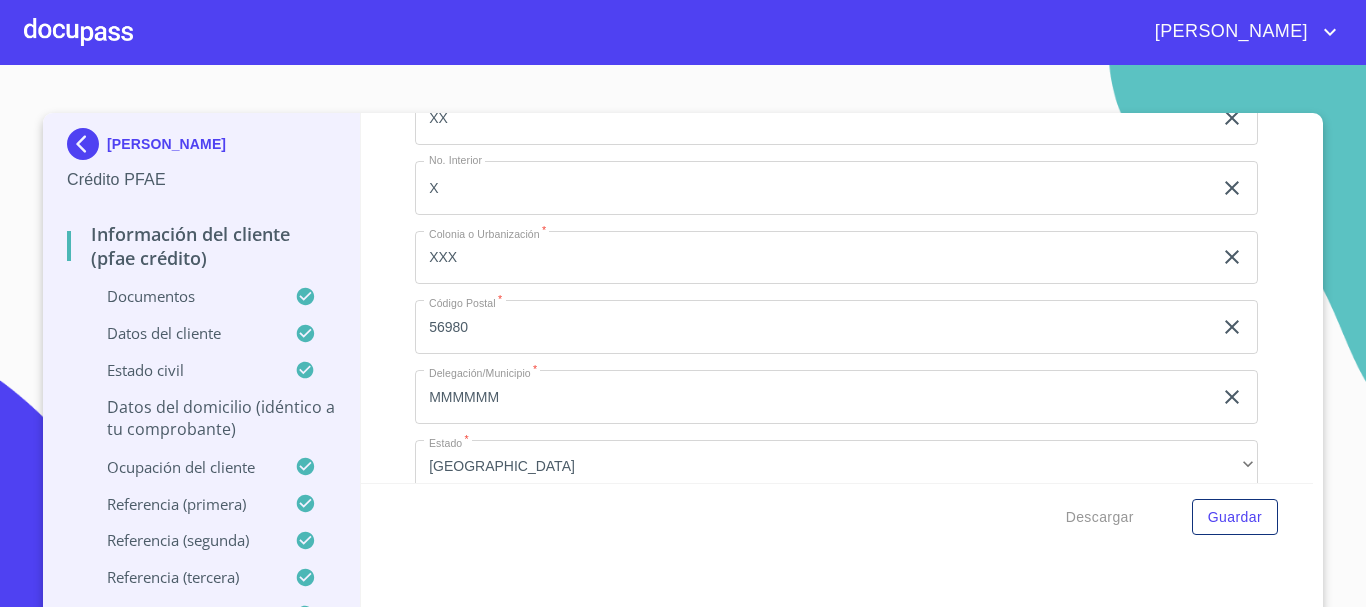type on "$3,000,000" 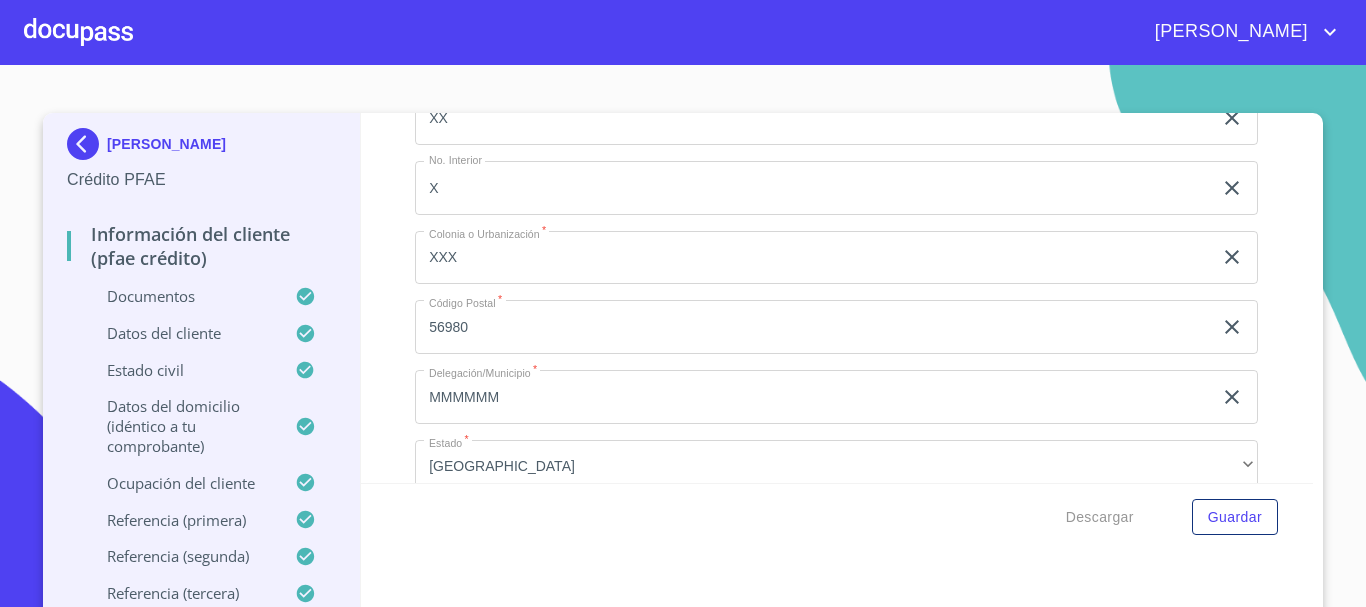 click on "VALLARTA NORTE" at bounding box center (813, -1146) 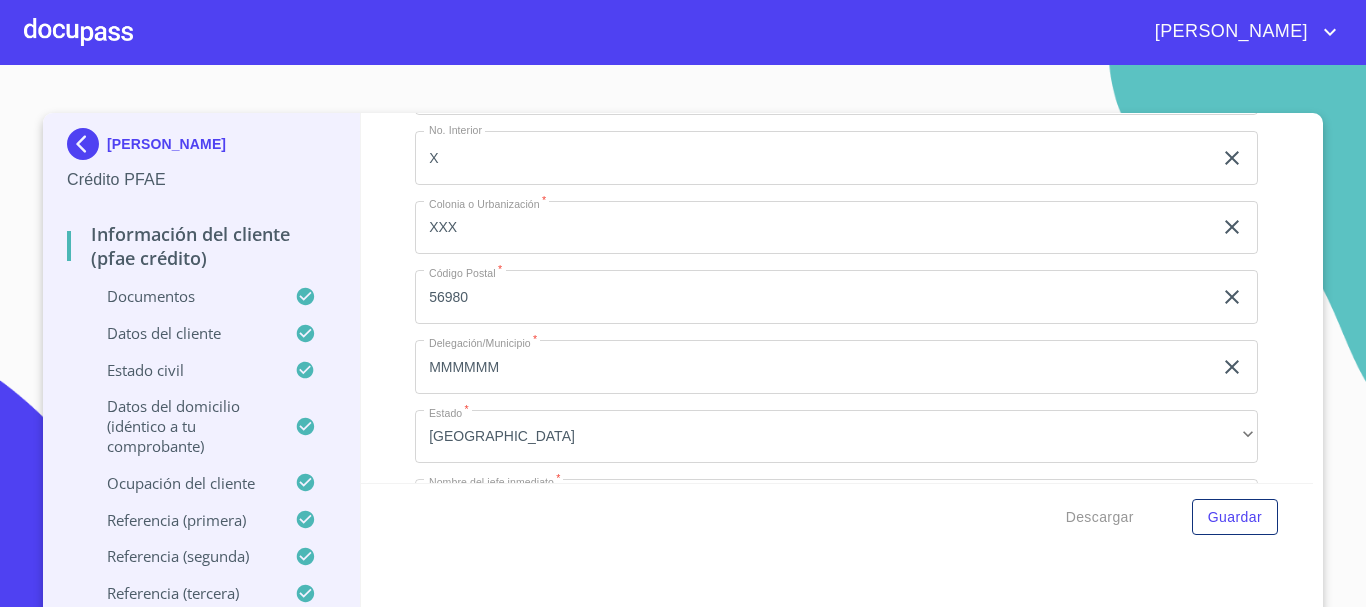 scroll, scrollTop: 7618, scrollLeft: 0, axis: vertical 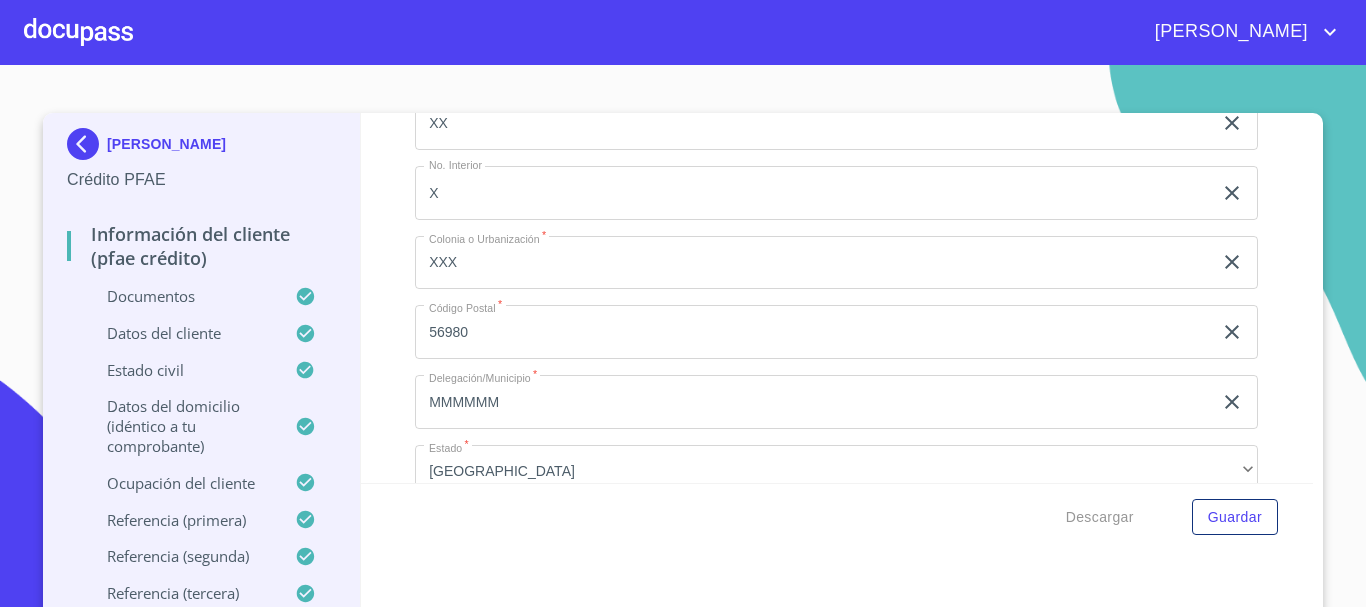 type on "VALLARTA NORTE" 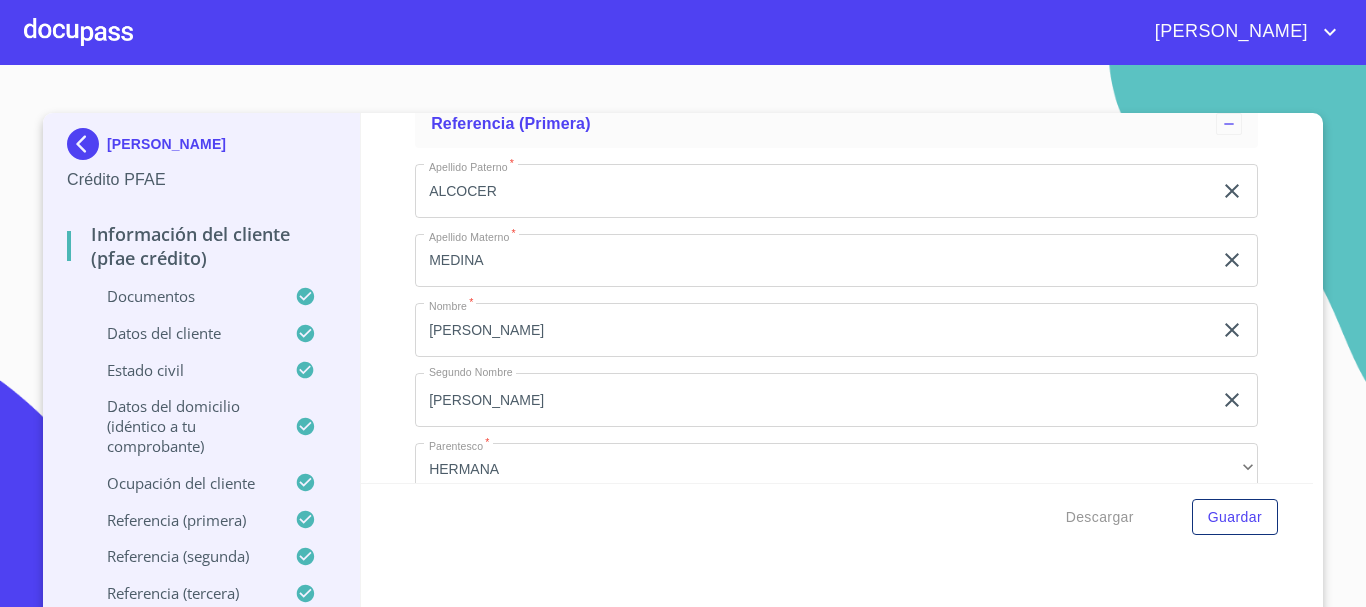 scroll, scrollTop: 8318, scrollLeft: 0, axis: vertical 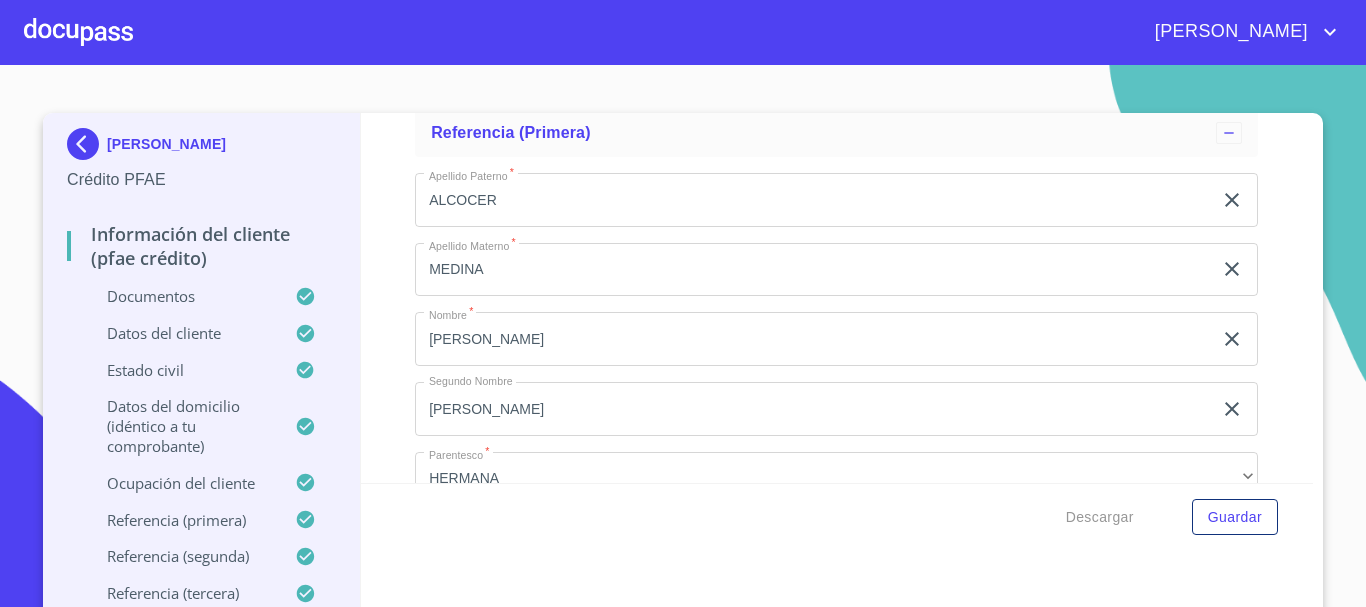 click on "COMPRA VENTA DE INMUEBLES Y TERRENO" at bounding box center [813, -1134] 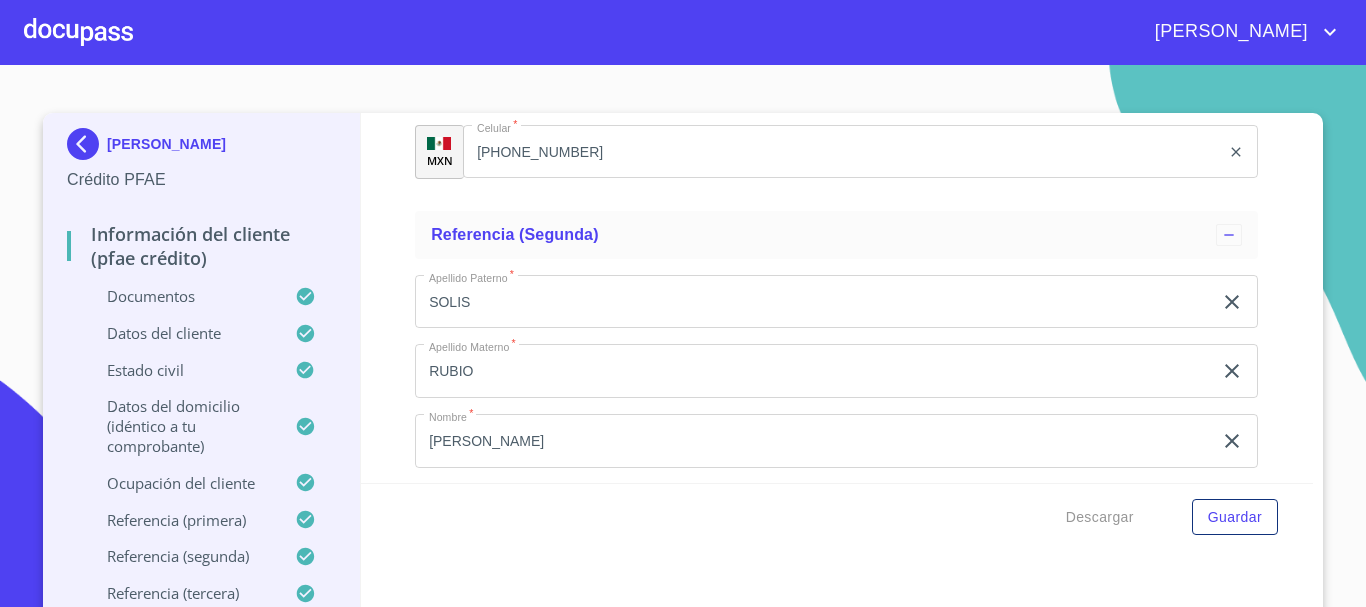 scroll, scrollTop: 8818, scrollLeft: 0, axis: vertical 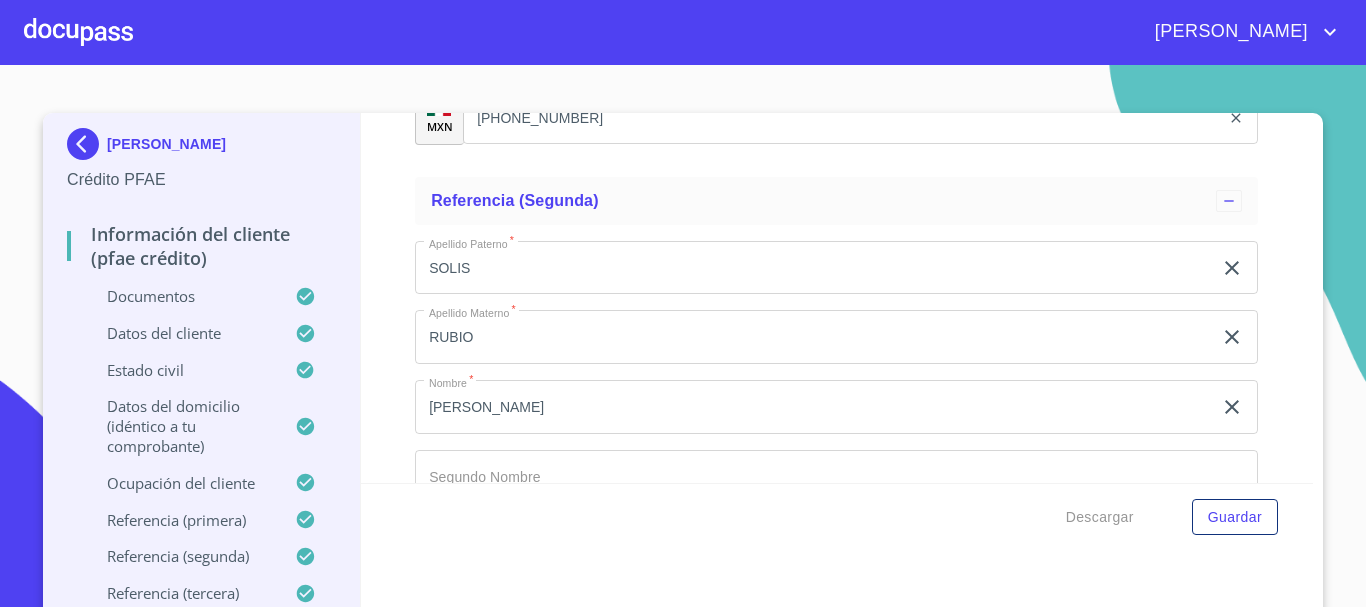 type on "CONTRUCCION Y REMODELACION DE VIVIENDAS PARA VENTA Y ARQUILER DE  OFICINAS Y LOCALES" 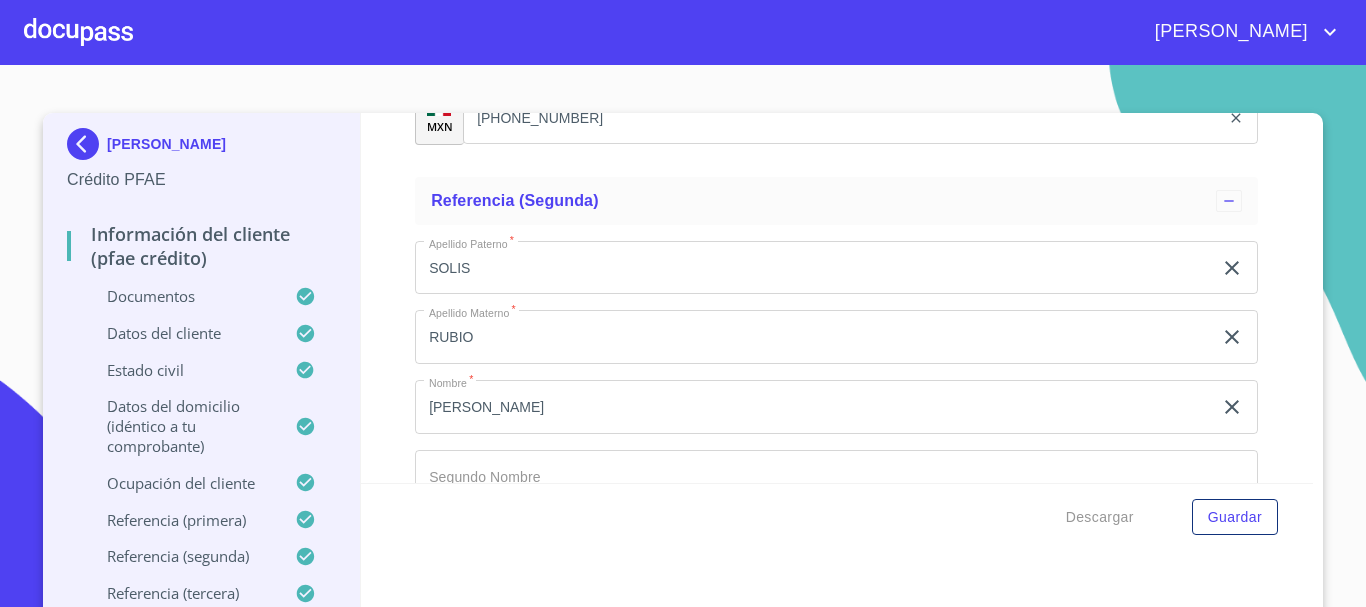 type on "C" 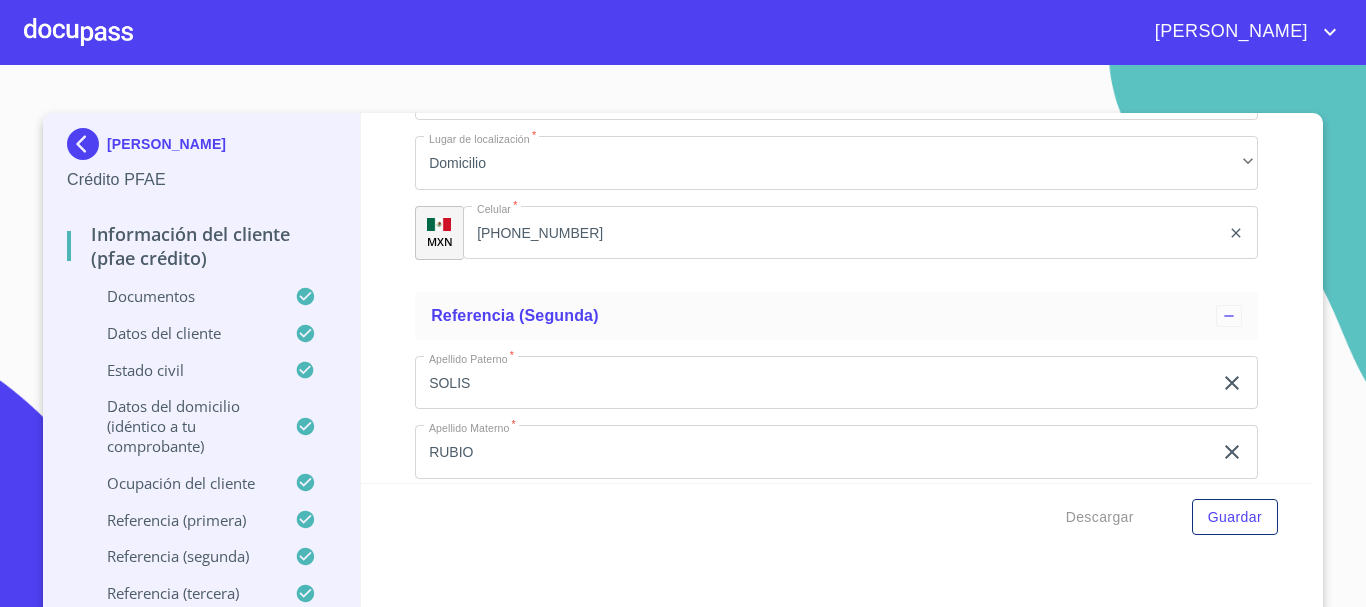 scroll, scrollTop: 8418, scrollLeft: 0, axis: vertical 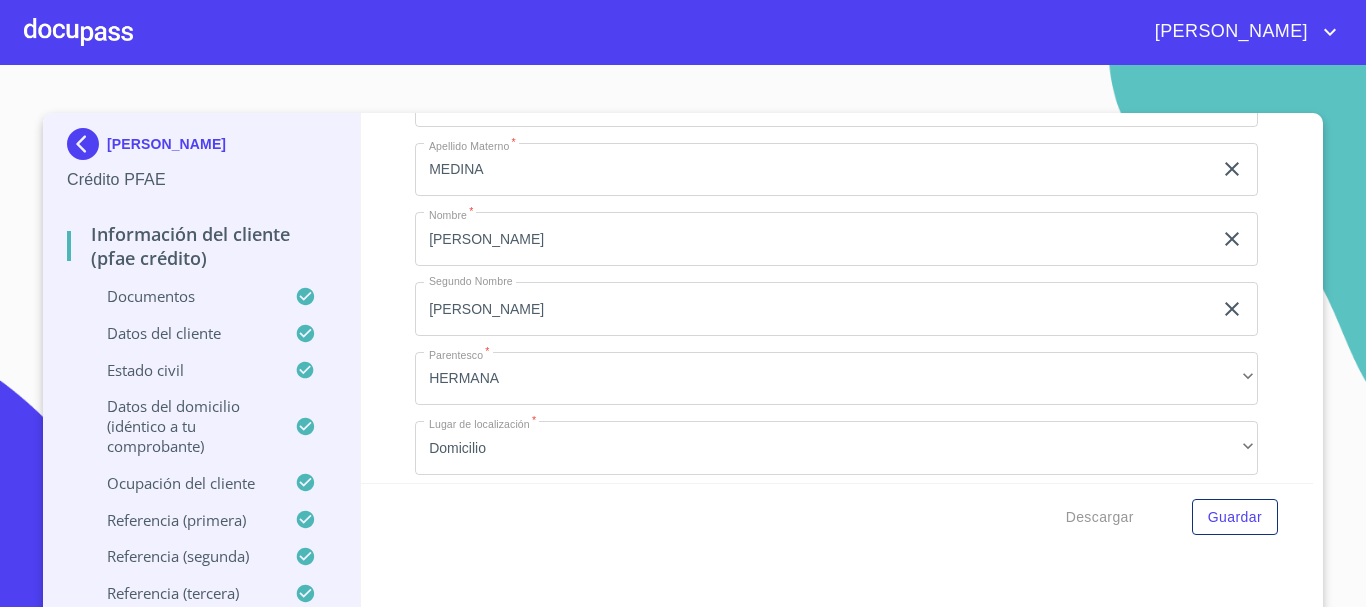 drag, startPoint x: 423, startPoint y: 327, endPoint x: 1155, endPoint y: 351, distance: 732.3933 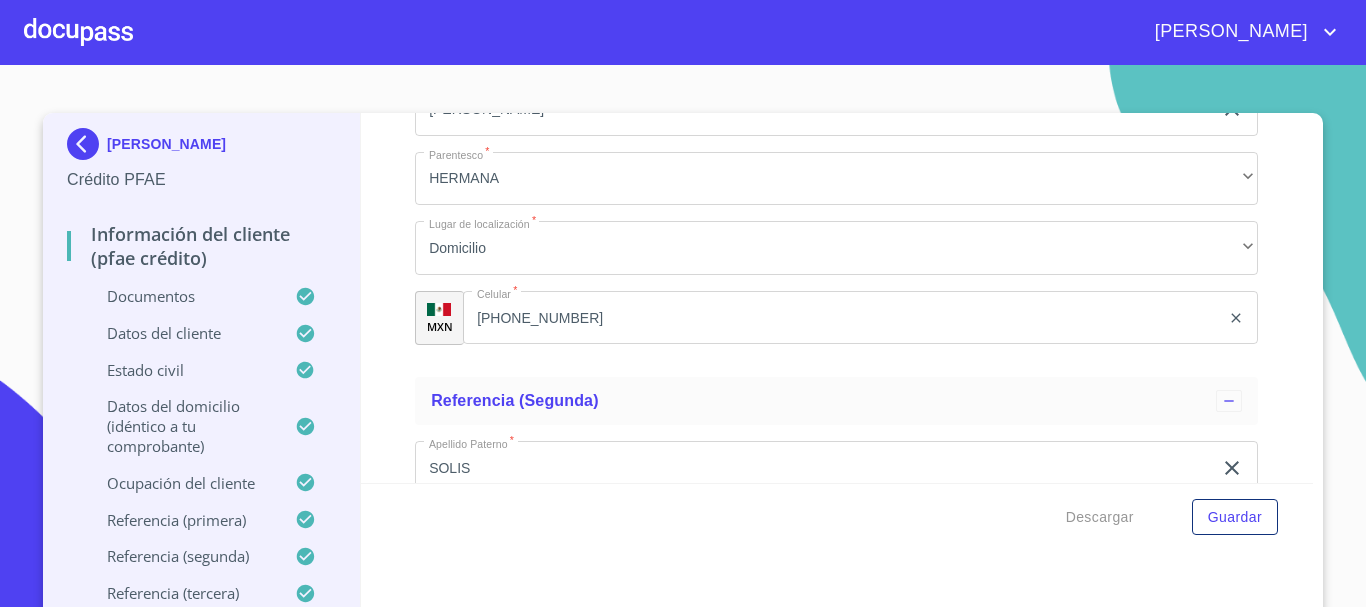 scroll, scrollTop: 8718, scrollLeft: 0, axis: vertical 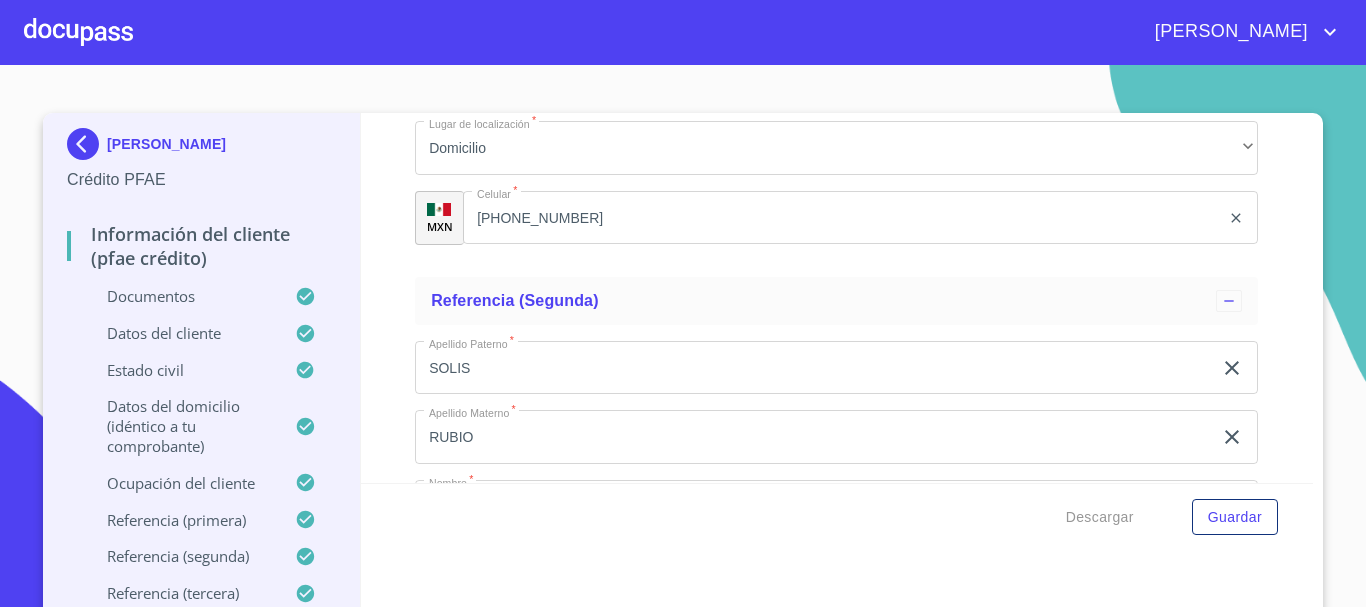 click on "Documento de identificación.   *" at bounding box center (836, -1186) 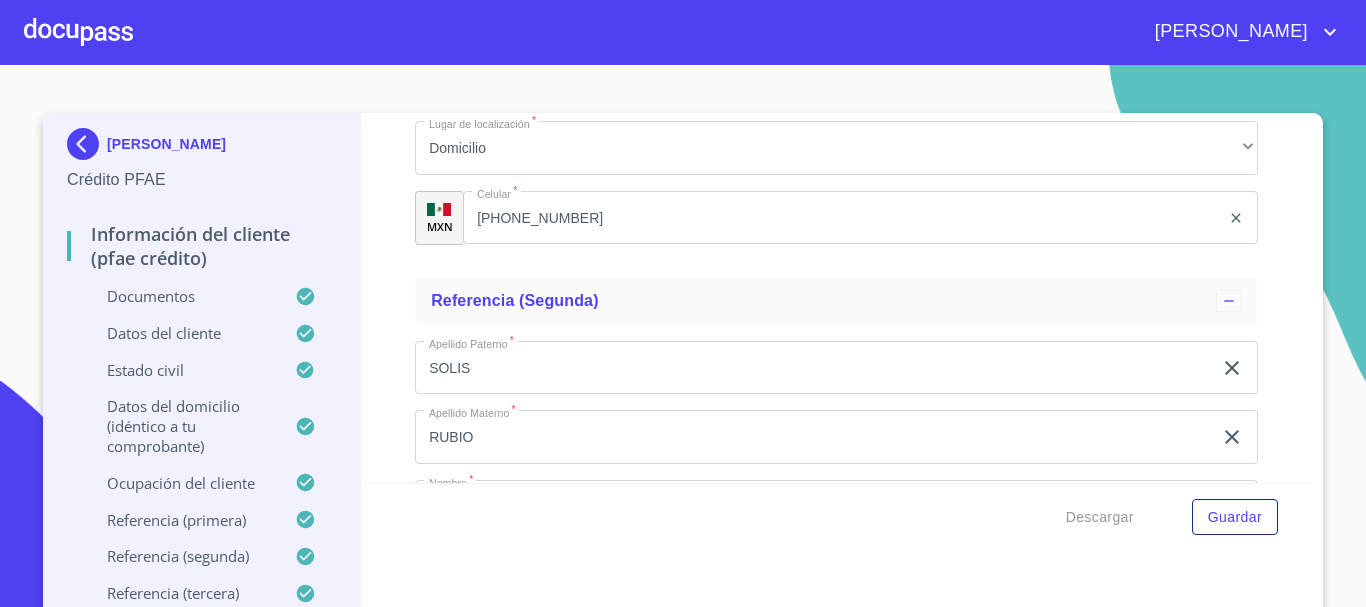 paste on "CONTRUCCION Y REMODELACION DE VIVIENDAS PARA VENTA Y ARQUILER DE  OFICINAS Y LOCALES" 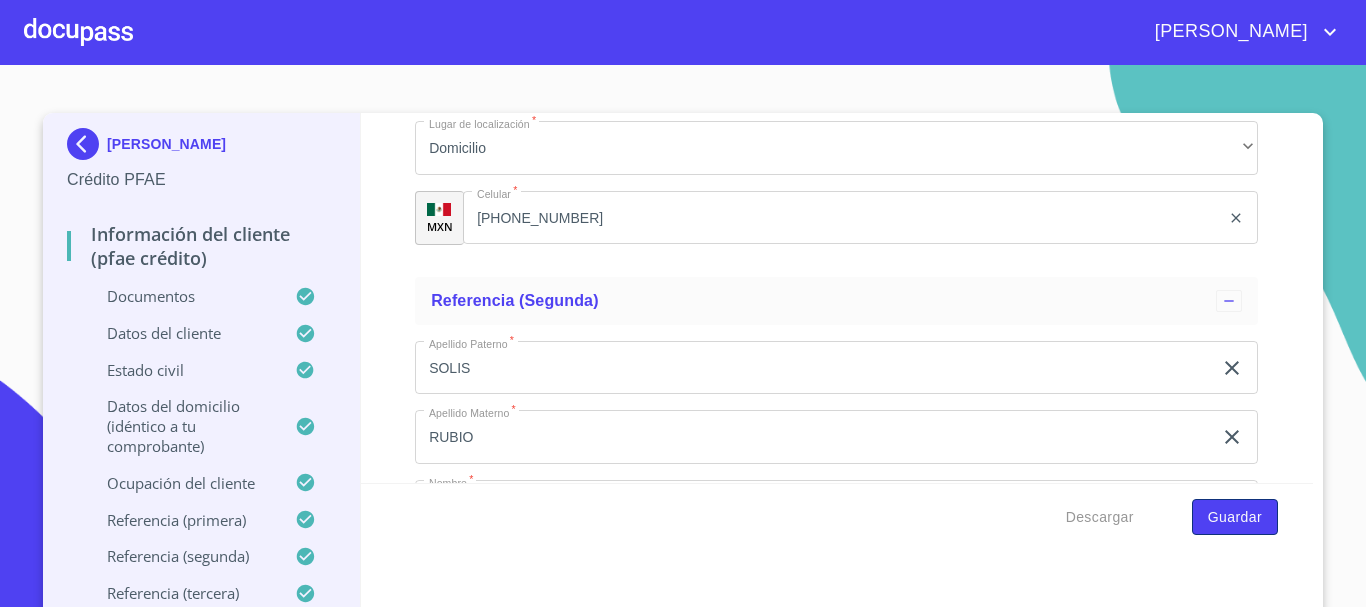 type on "CONTRUCCION Y REMODELACION DE VIVIENDAS PARA VENTA Y ARQUILER DE  OFICINAS Y LOCALES" 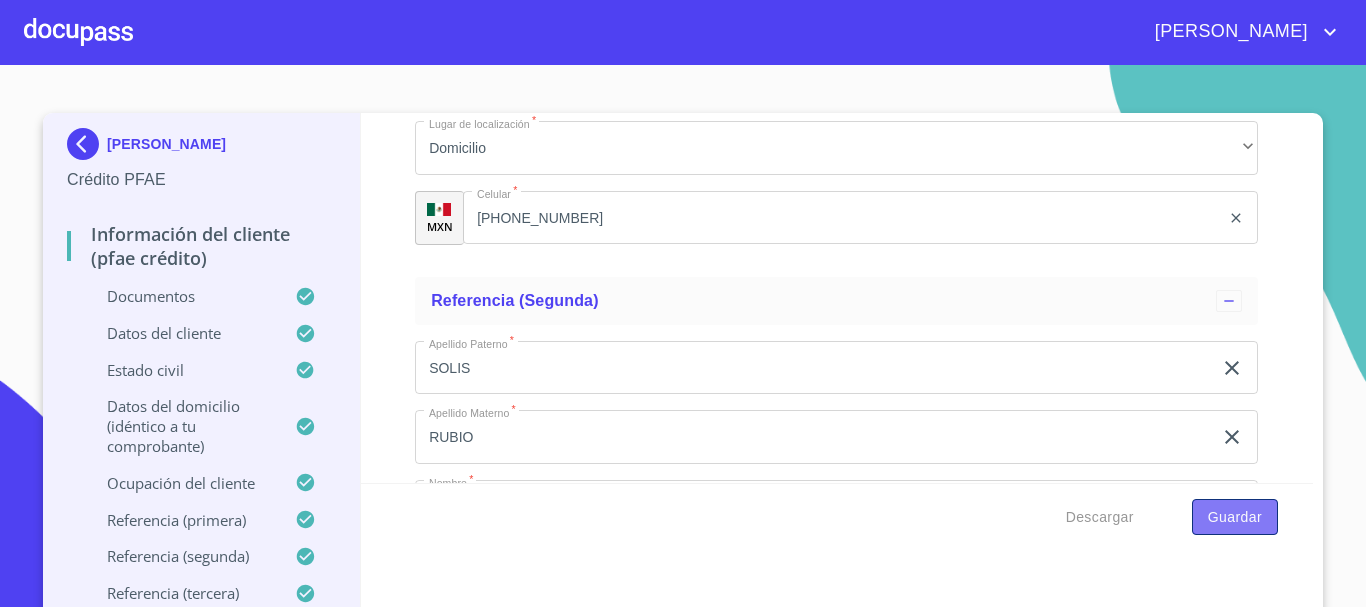 click on "Guardar" at bounding box center (1235, 517) 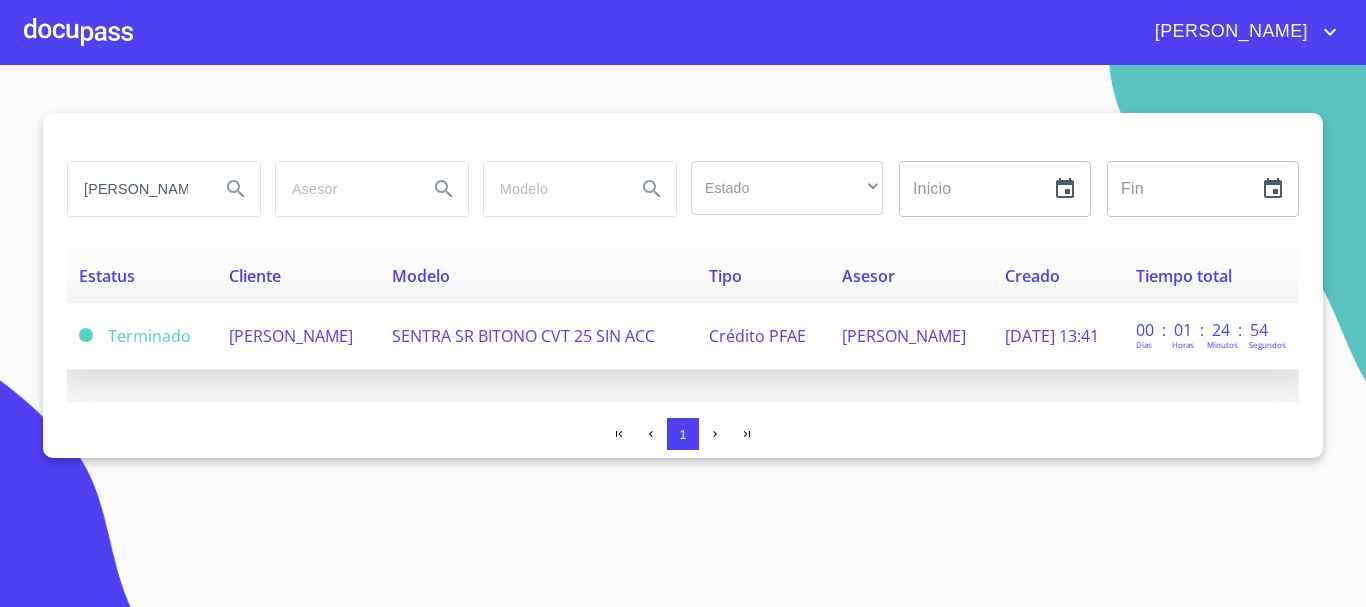 click on "[PERSON_NAME]" at bounding box center (291, 336) 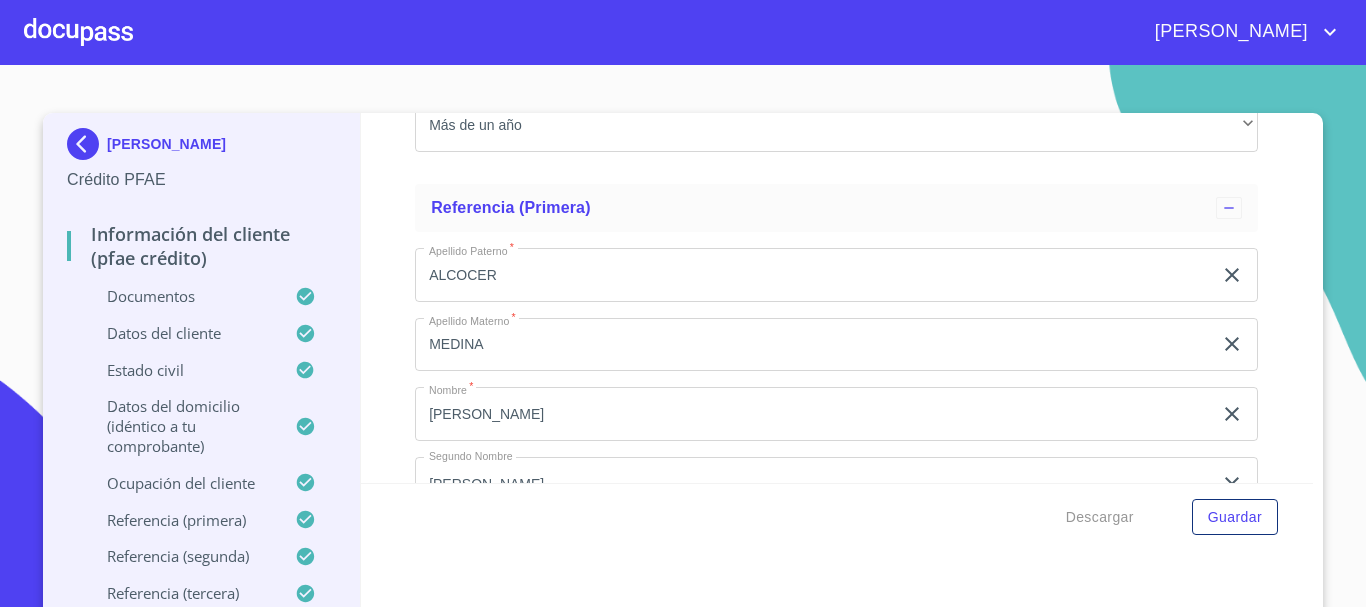 click on "Documentos" at bounding box center [181, 296] 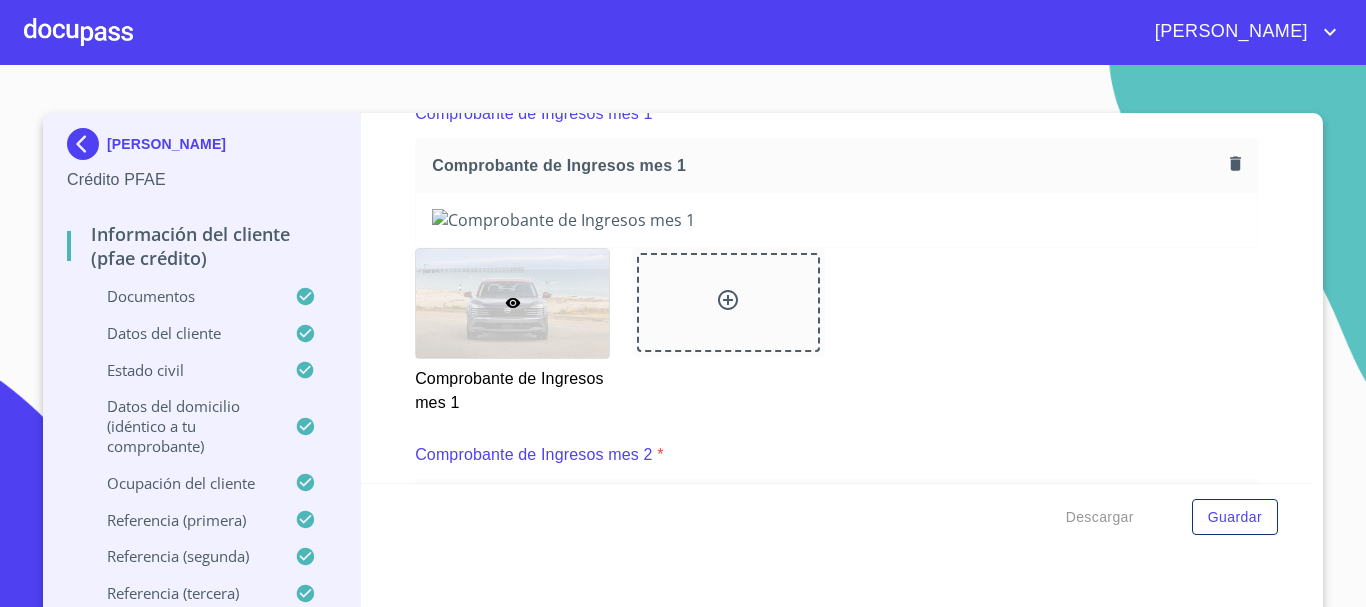 scroll, scrollTop: 1982, scrollLeft: 0, axis: vertical 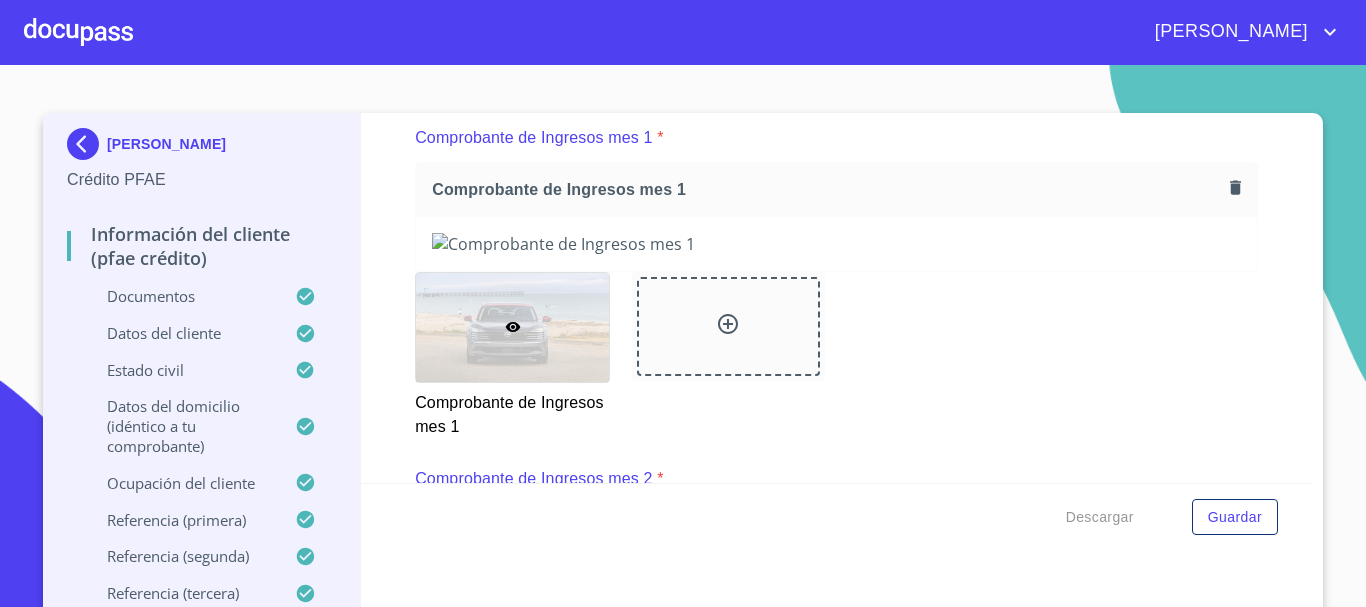 click 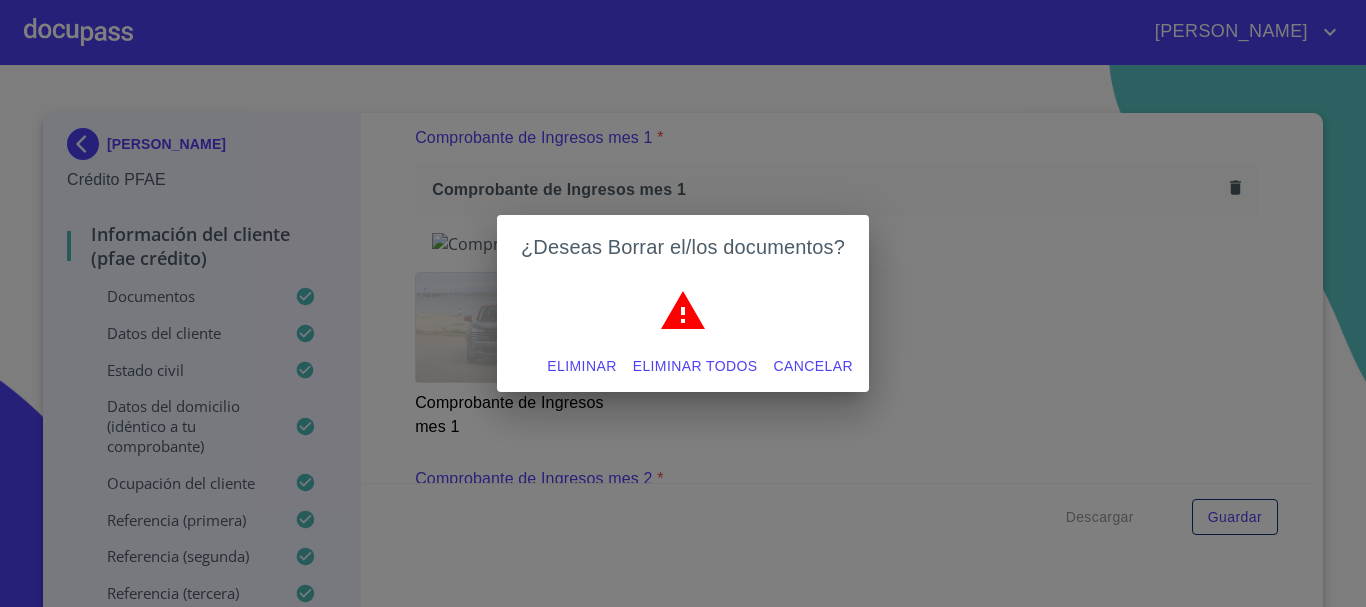 click on "Eliminar" at bounding box center [581, 366] 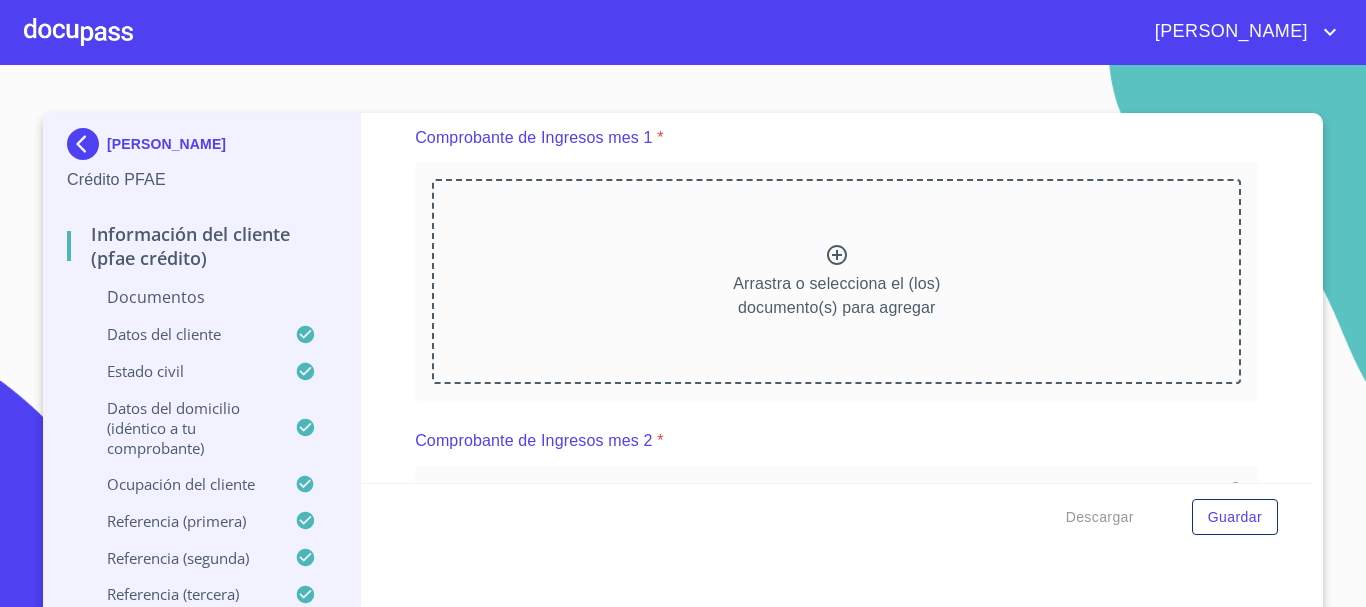 click 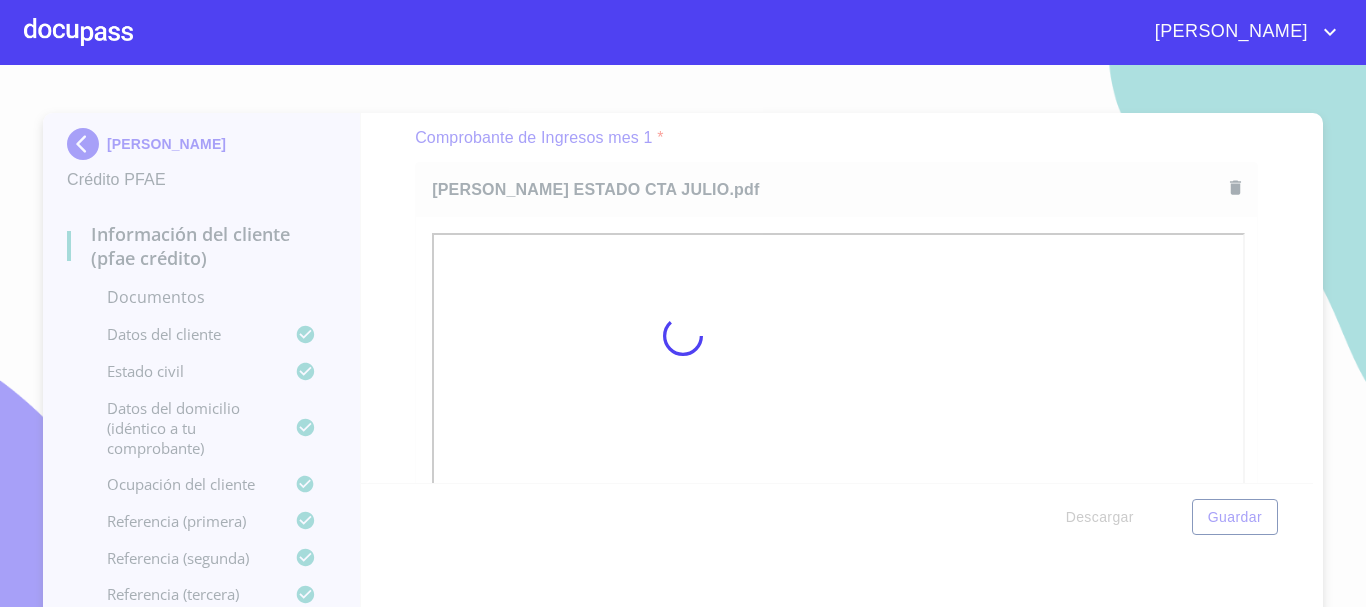 scroll, scrollTop: 2003, scrollLeft: 0, axis: vertical 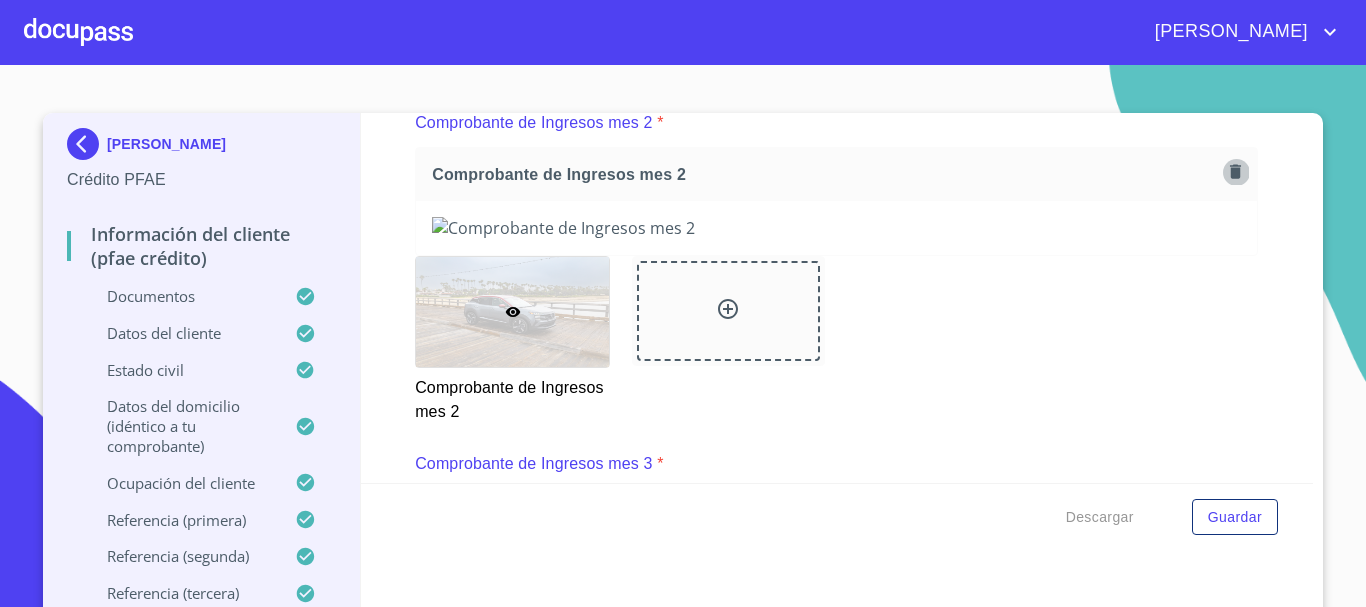 click 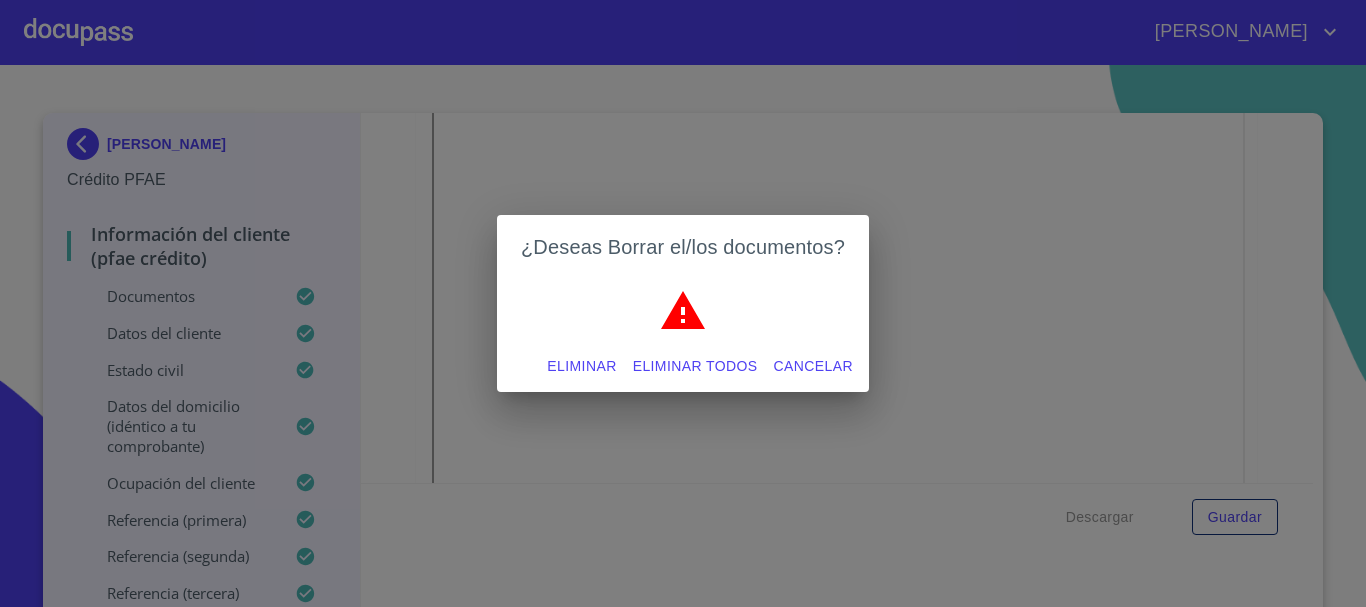 click on "Eliminar" at bounding box center (581, 366) 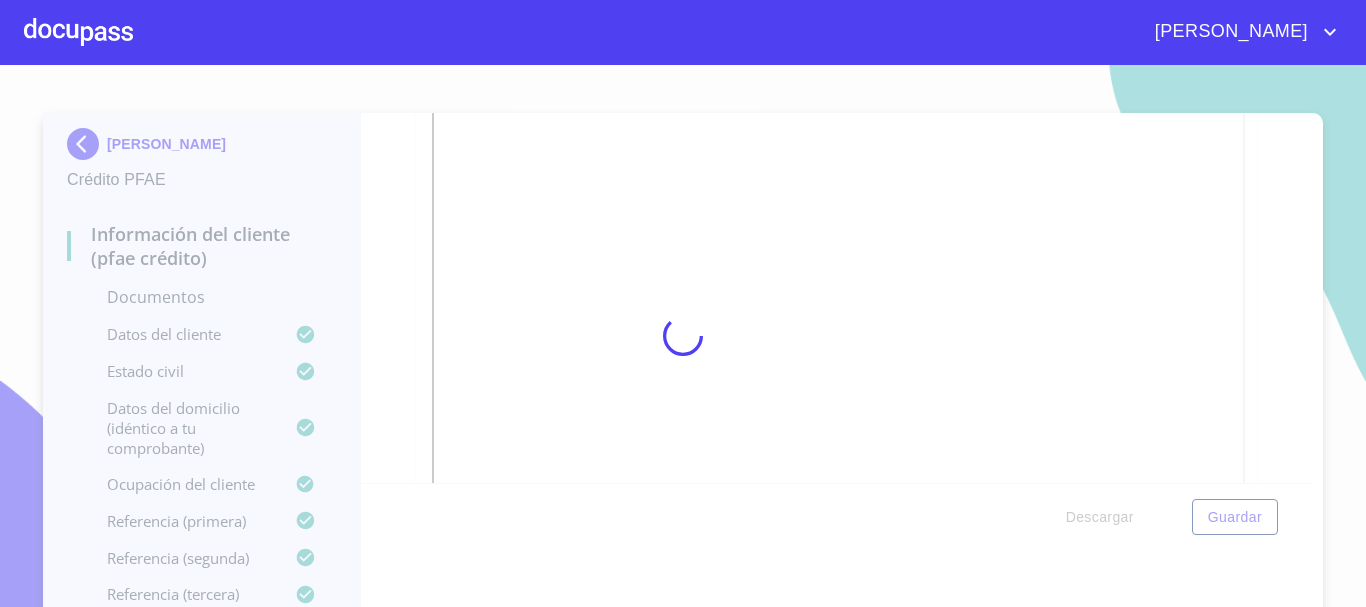 scroll, scrollTop: 2757, scrollLeft: 0, axis: vertical 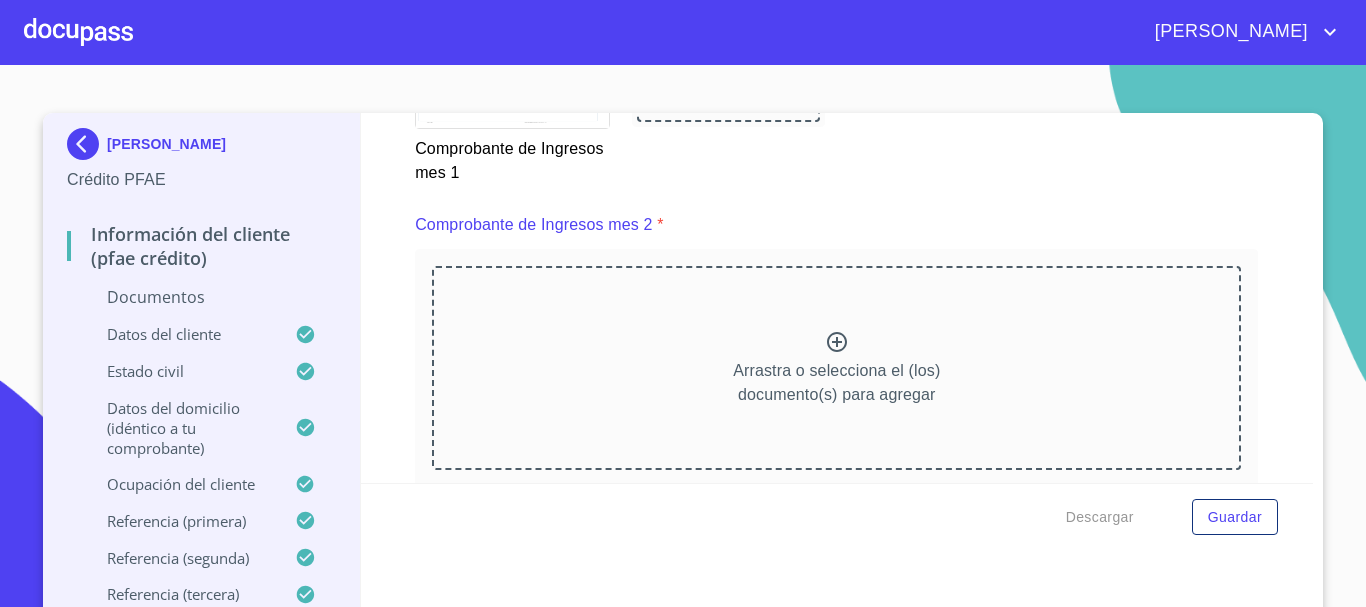 click 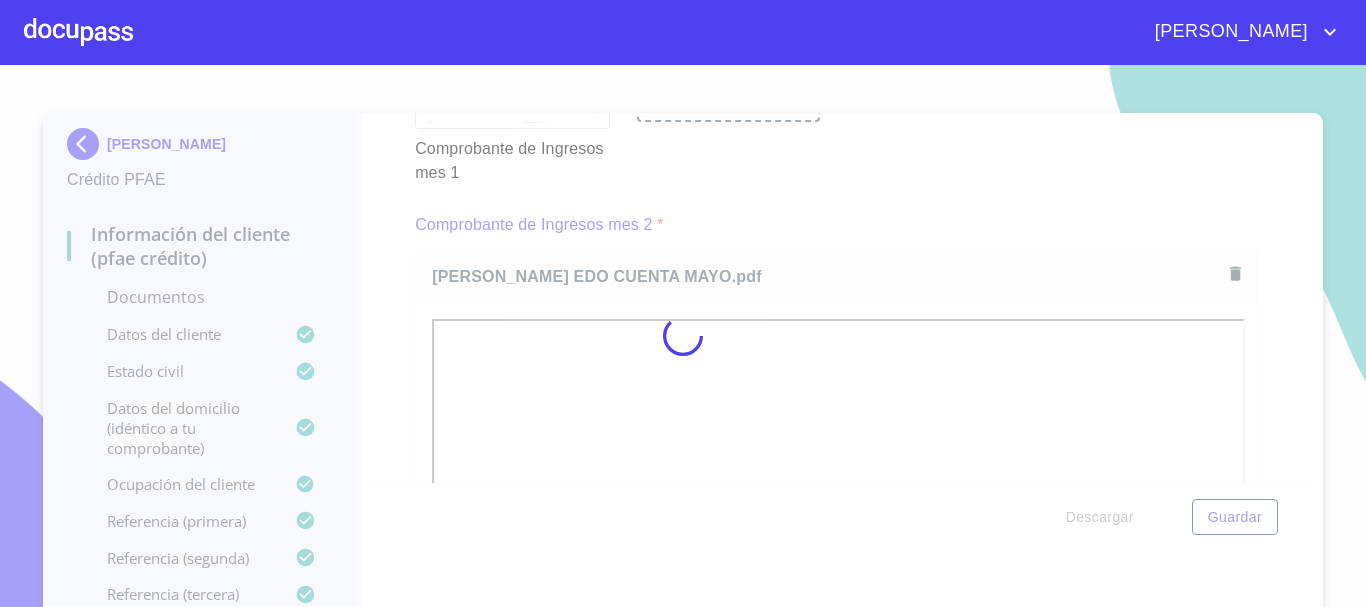 scroll, scrollTop: 2865, scrollLeft: 0, axis: vertical 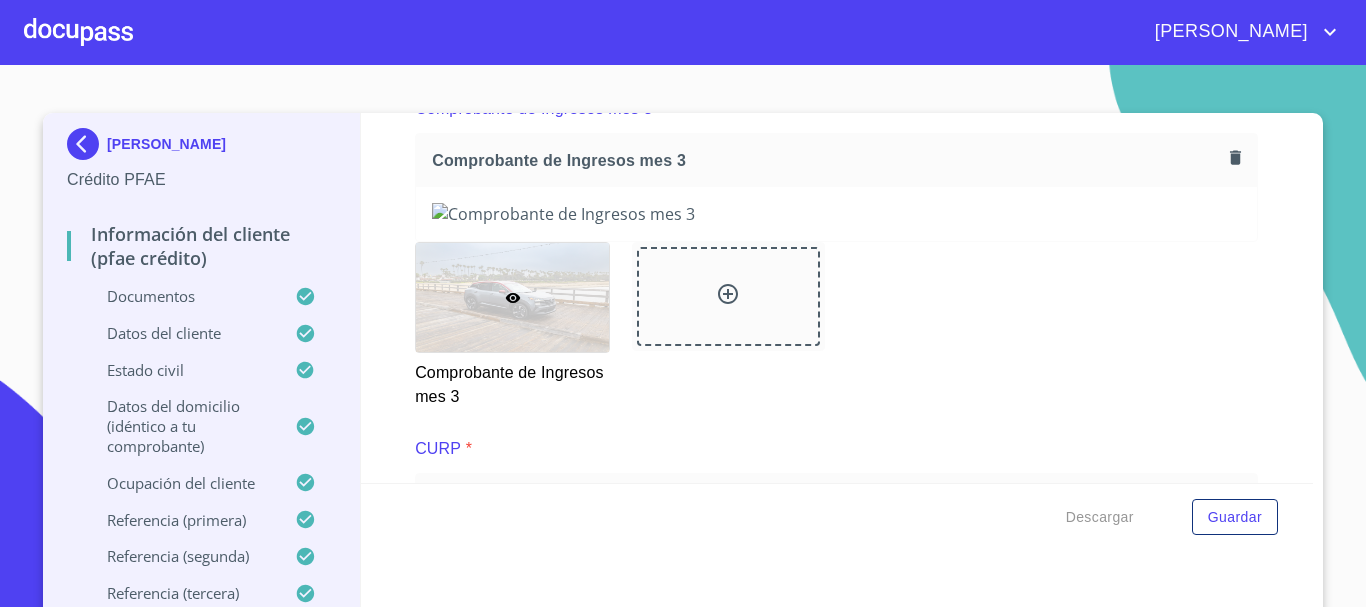 click 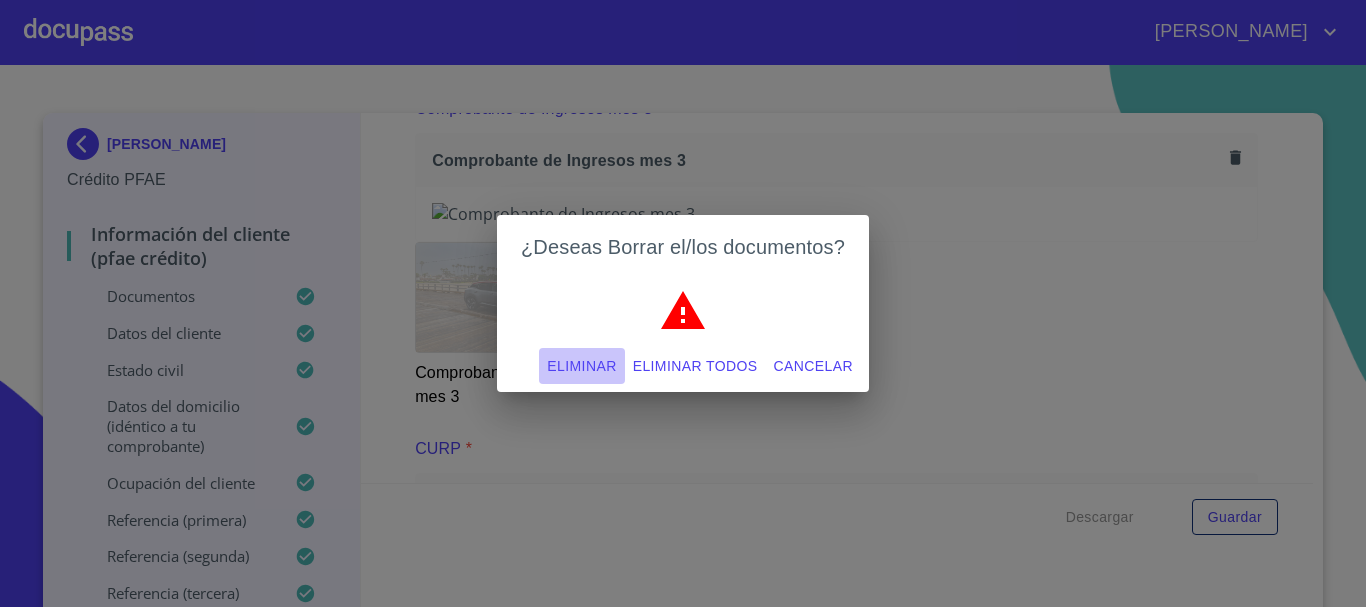 click on "Eliminar" at bounding box center (581, 366) 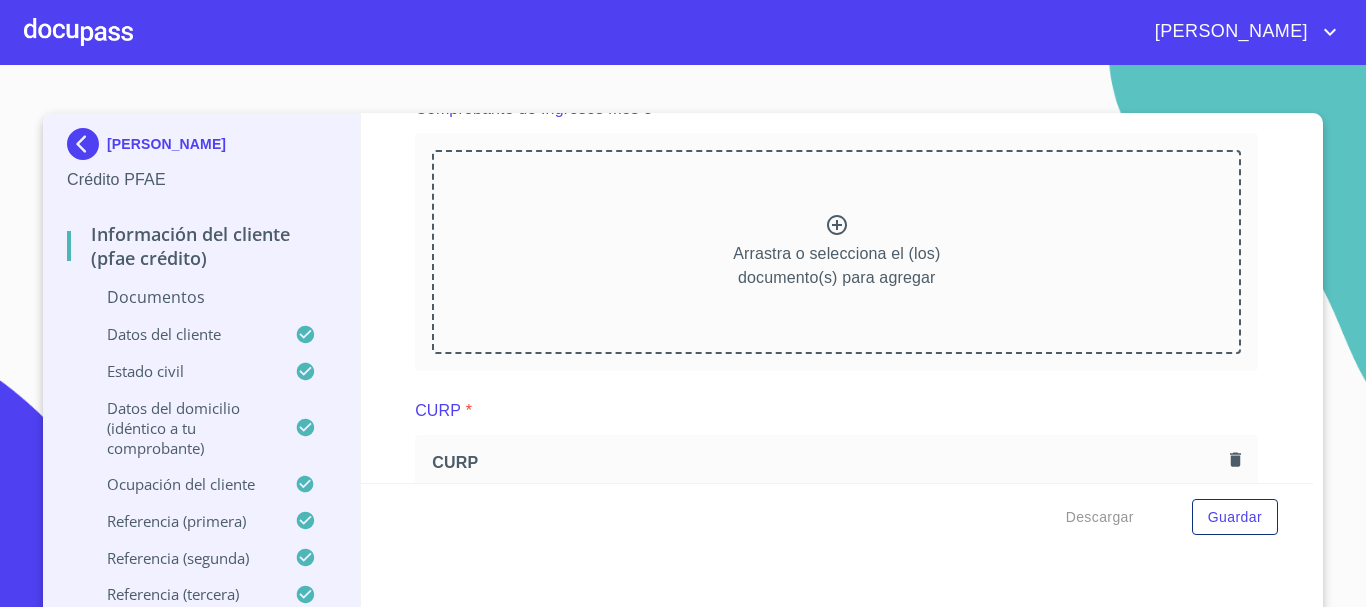 click 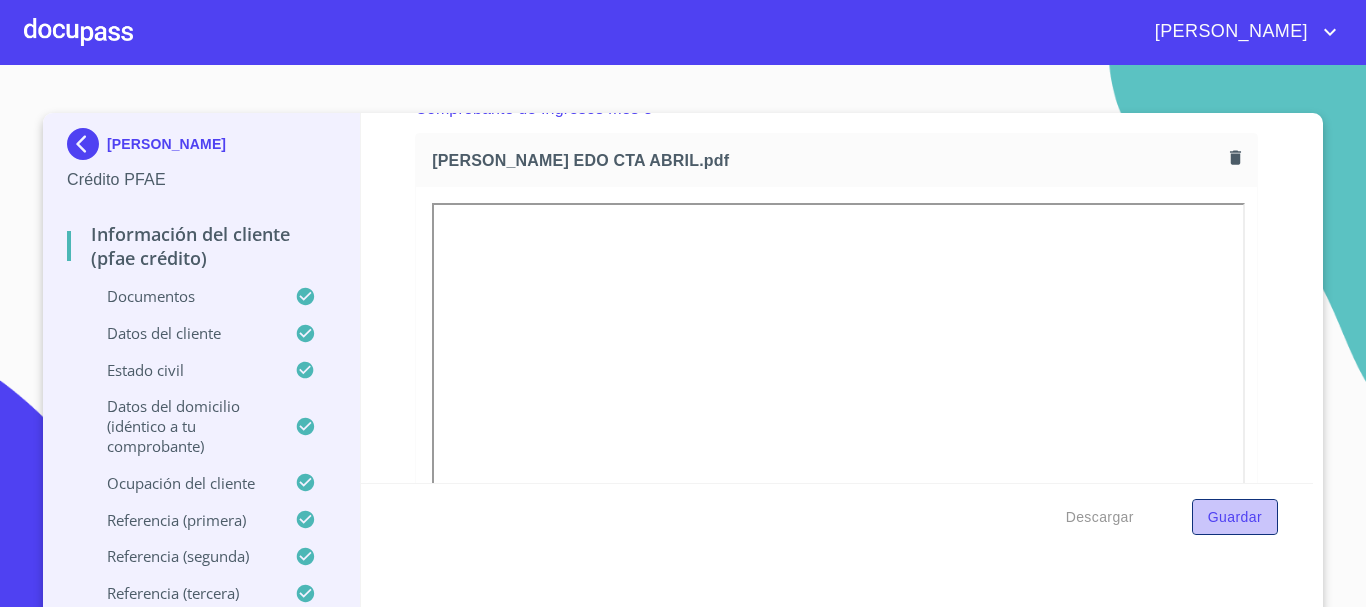 click on "Guardar" at bounding box center (1235, 517) 